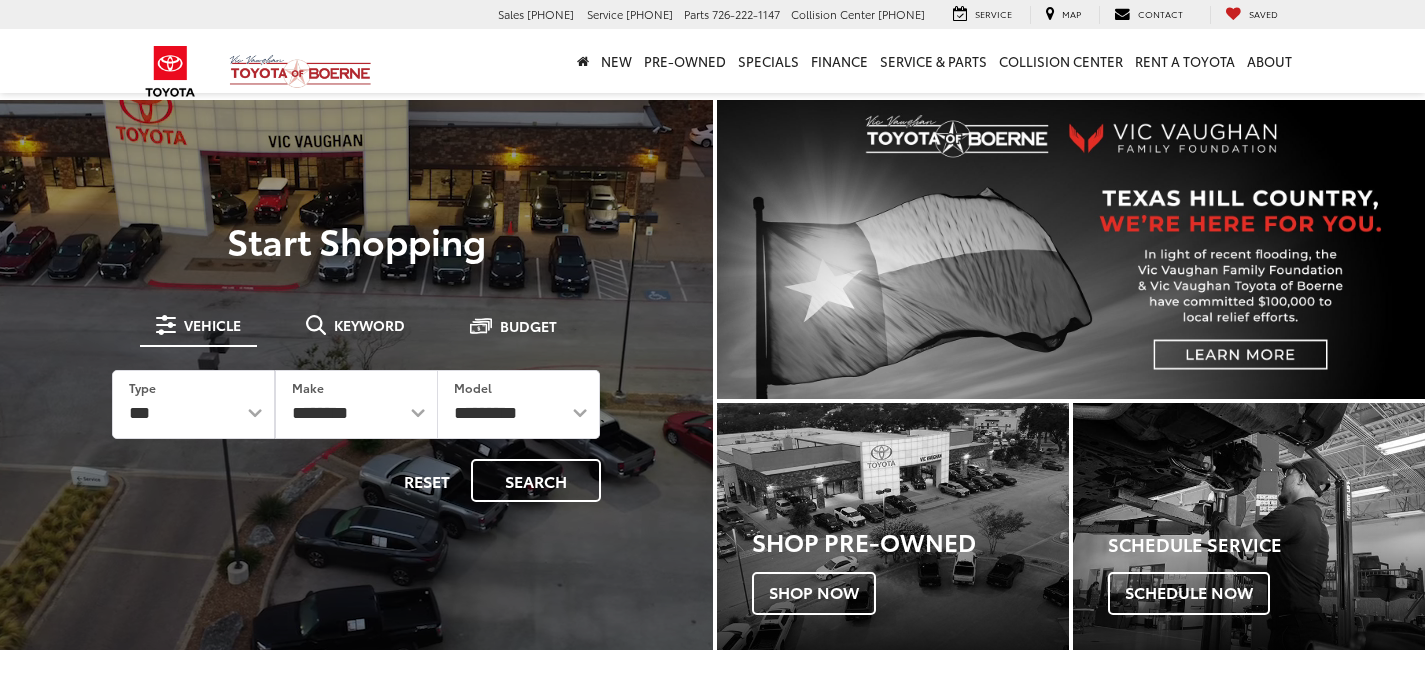 scroll, scrollTop: 0, scrollLeft: 0, axis: both 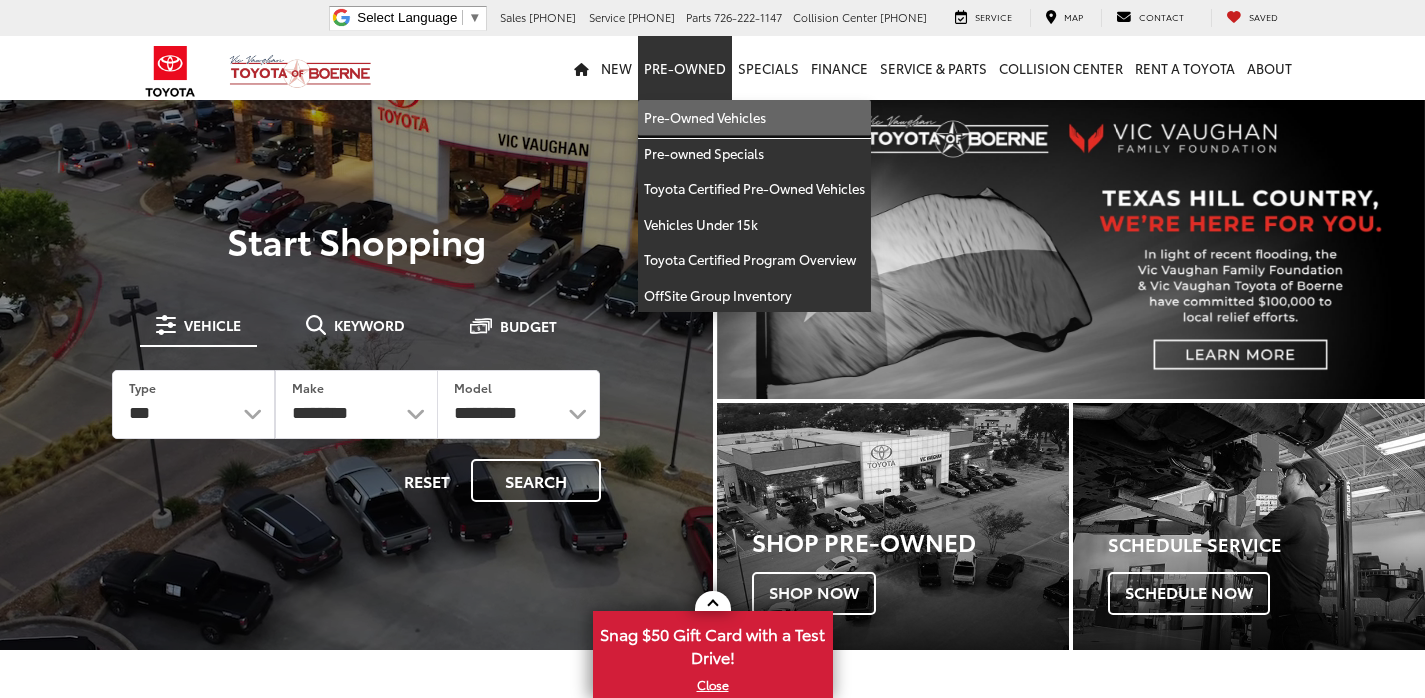 click on "Pre-Owned Vehicles" at bounding box center [754, 118] 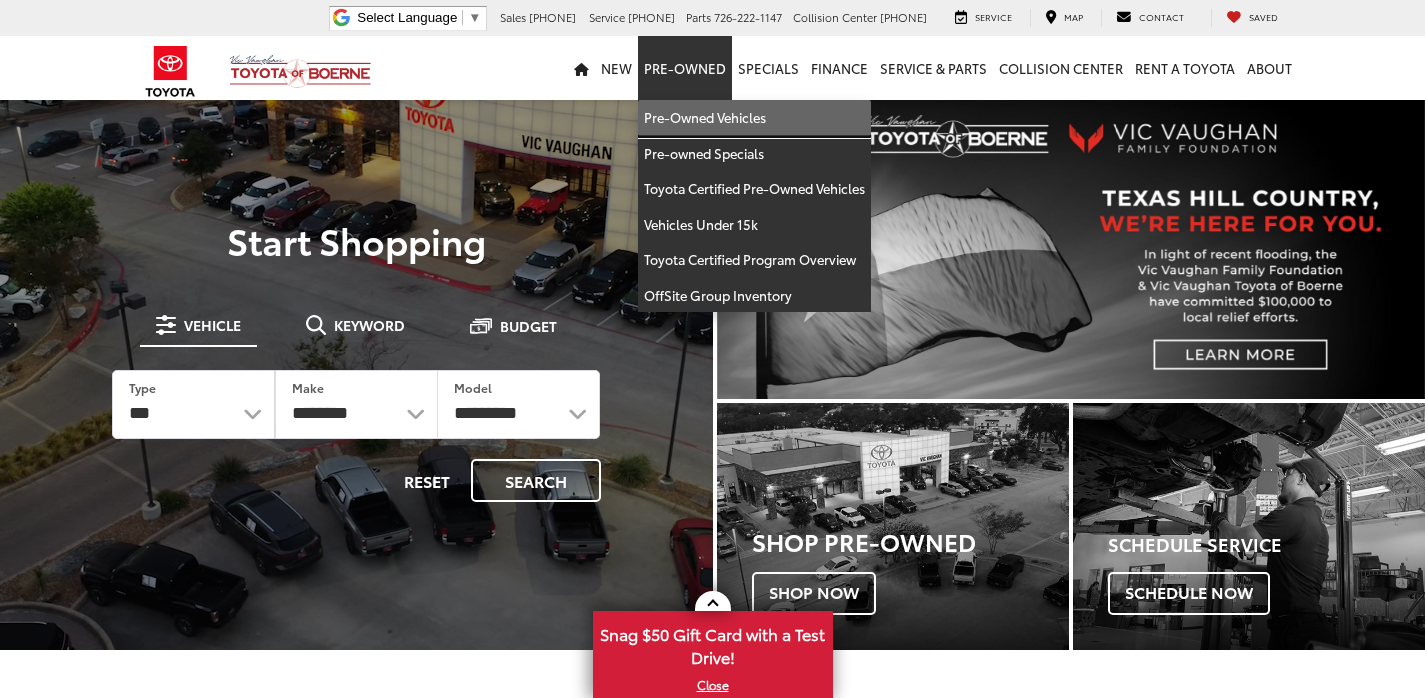 scroll, scrollTop: 0, scrollLeft: 0, axis: both 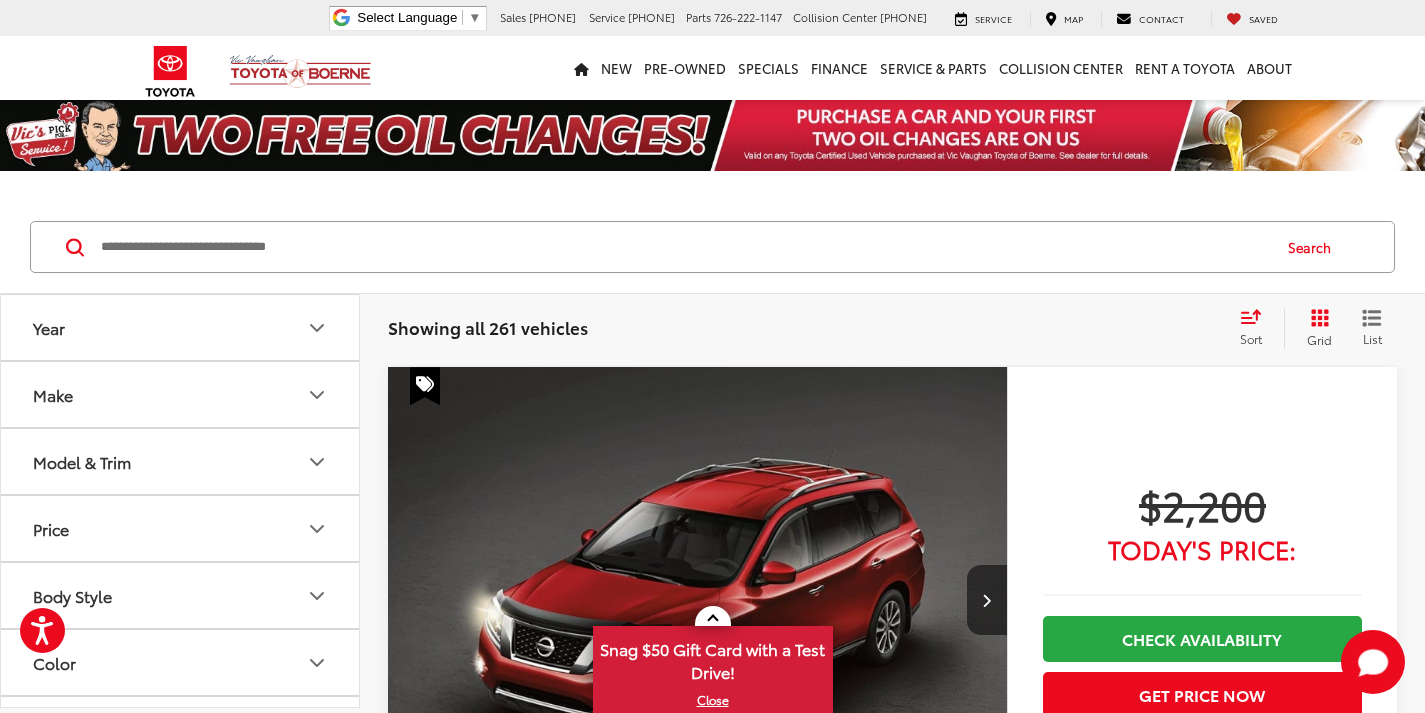 click 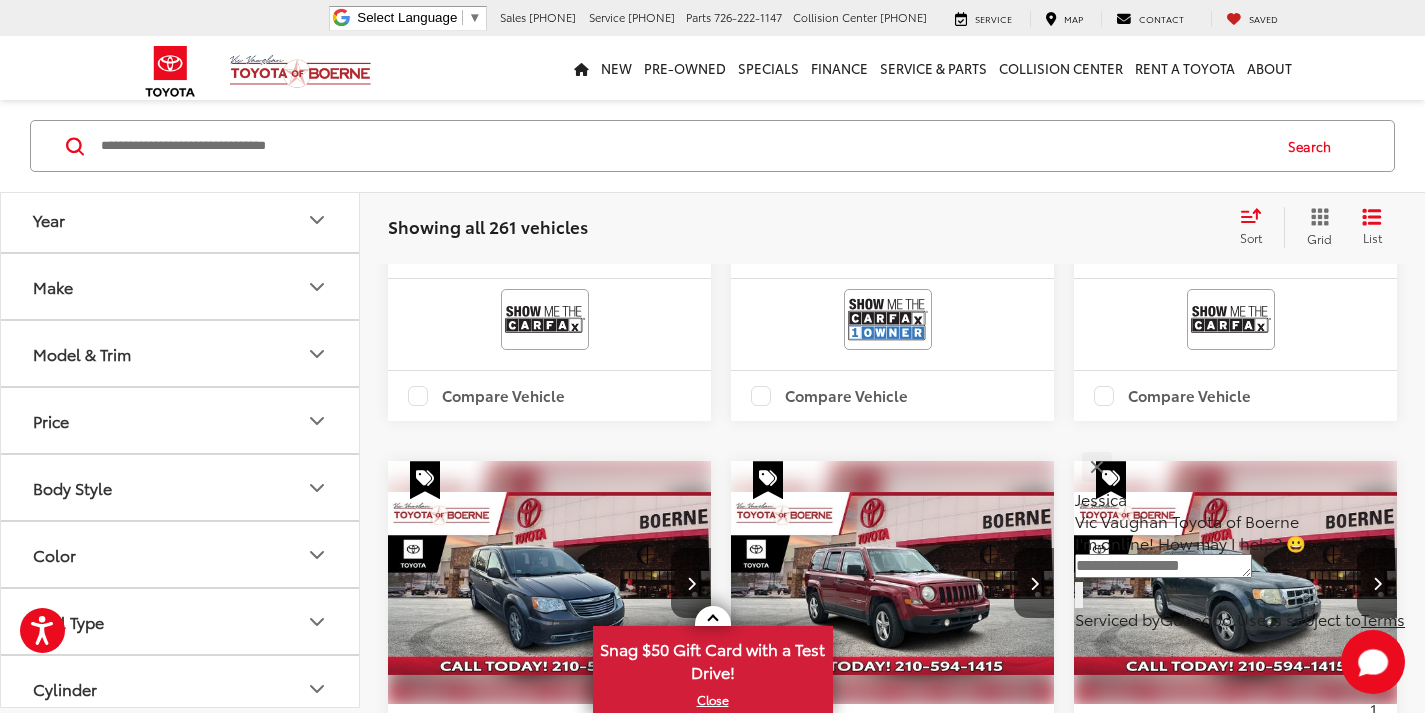 scroll, scrollTop: 3300, scrollLeft: 0, axis: vertical 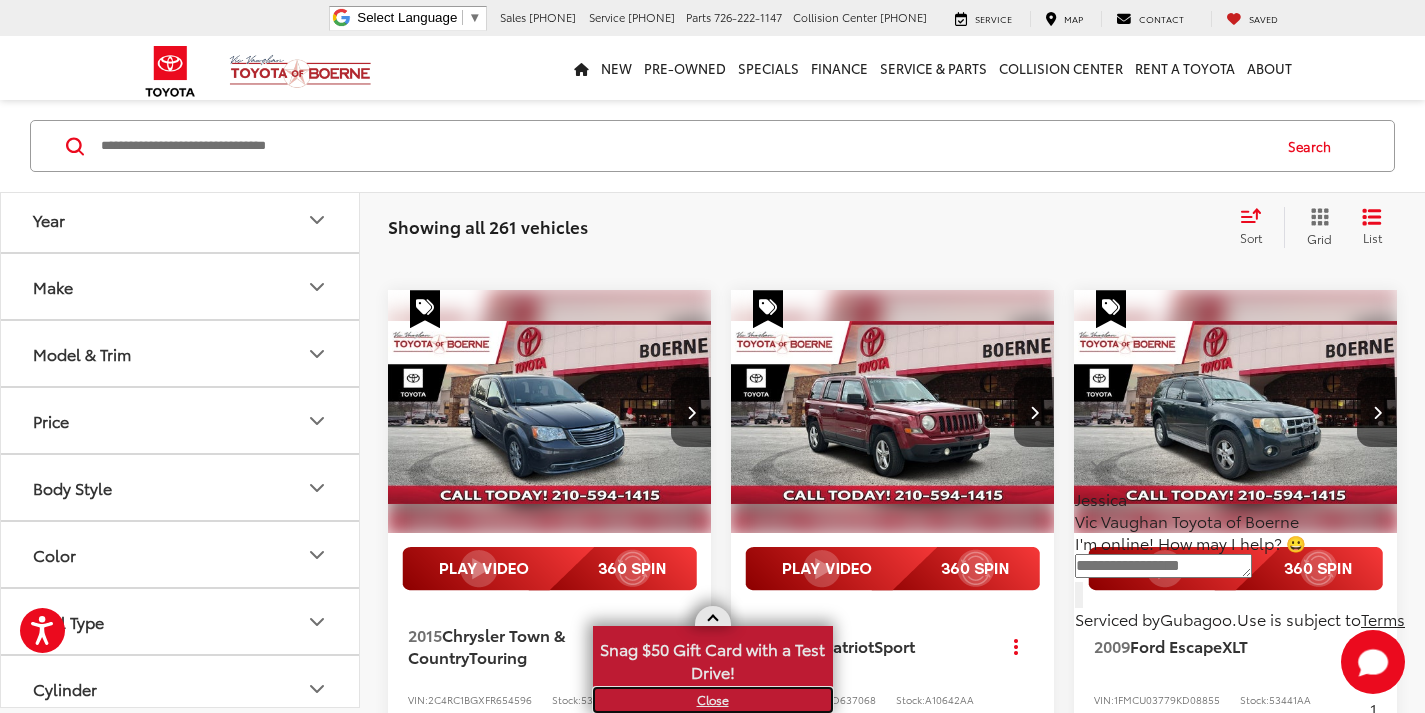 click on "X" at bounding box center [713, 700] 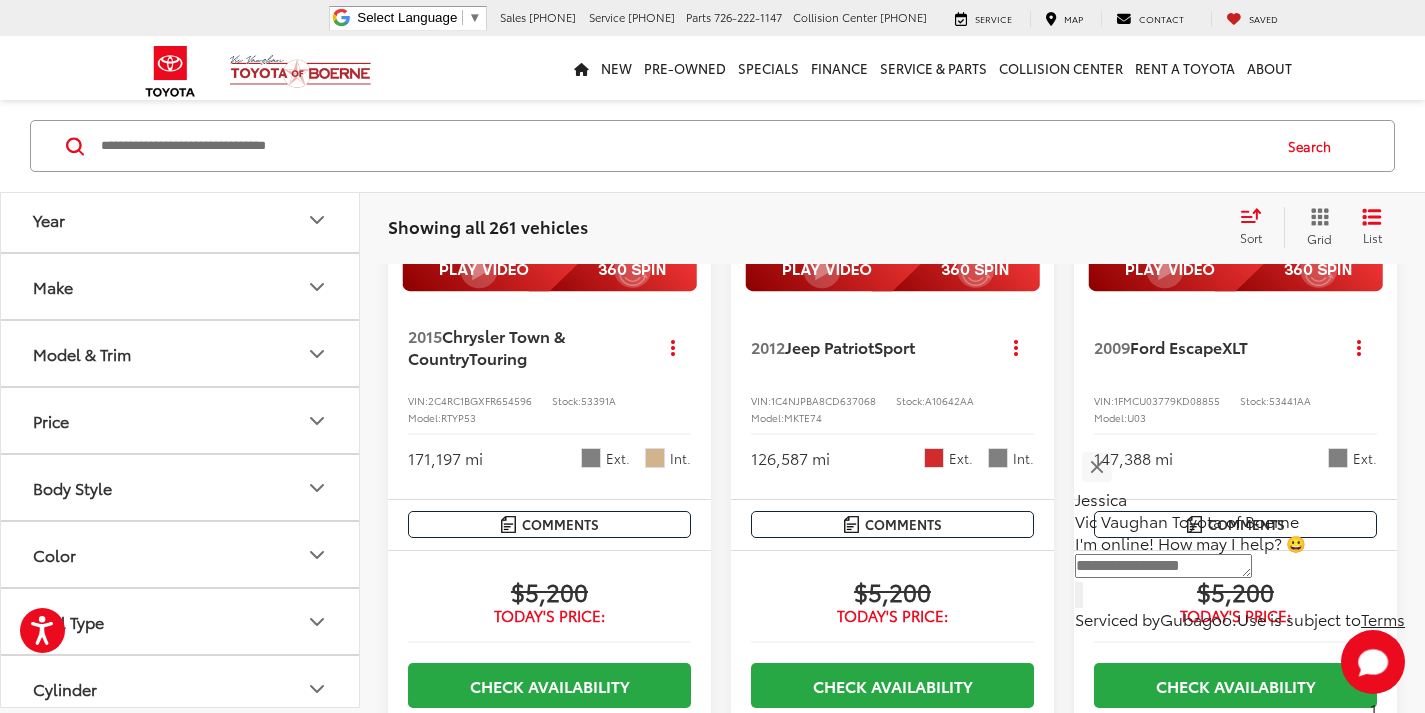 scroll, scrollTop: 3600, scrollLeft: 0, axis: vertical 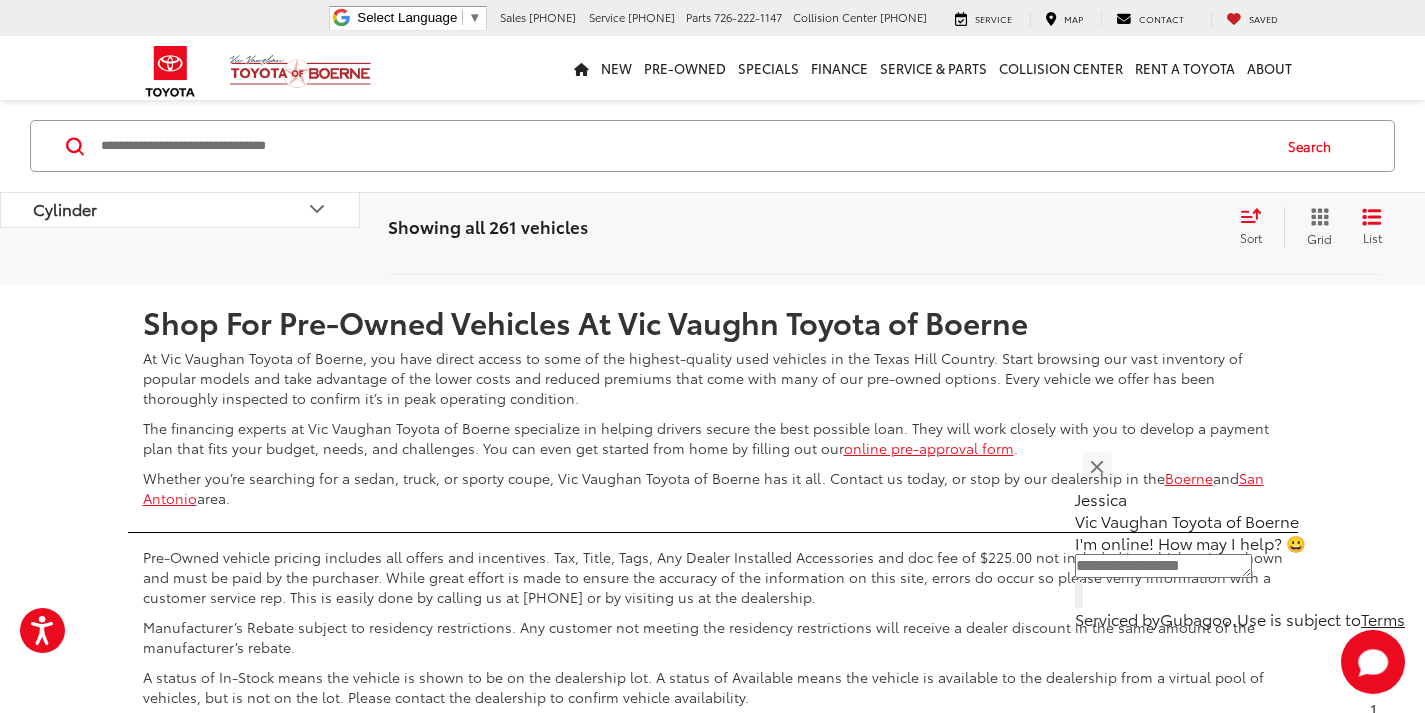 click on "2" at bounding box center [1039, 226] 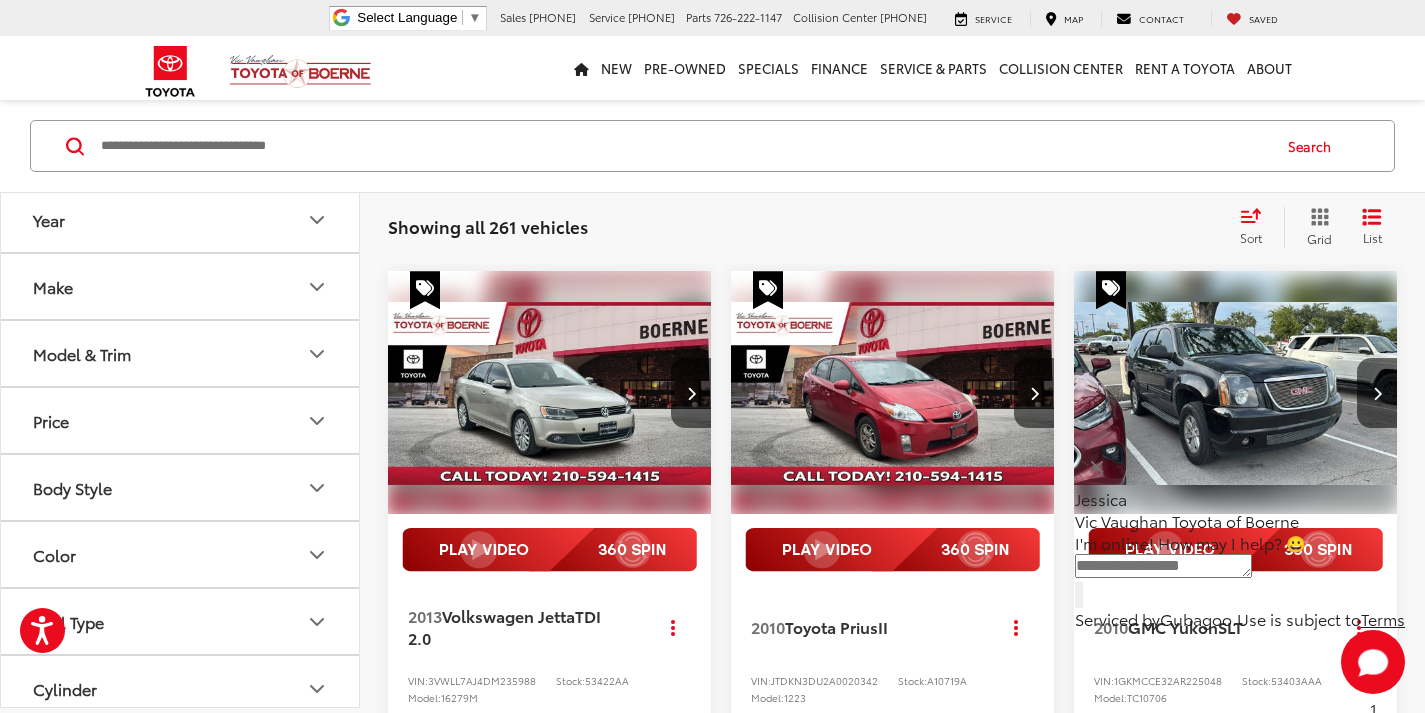 scroll, scrollTop: 3301, scrollLeft: 0, axis: vertical 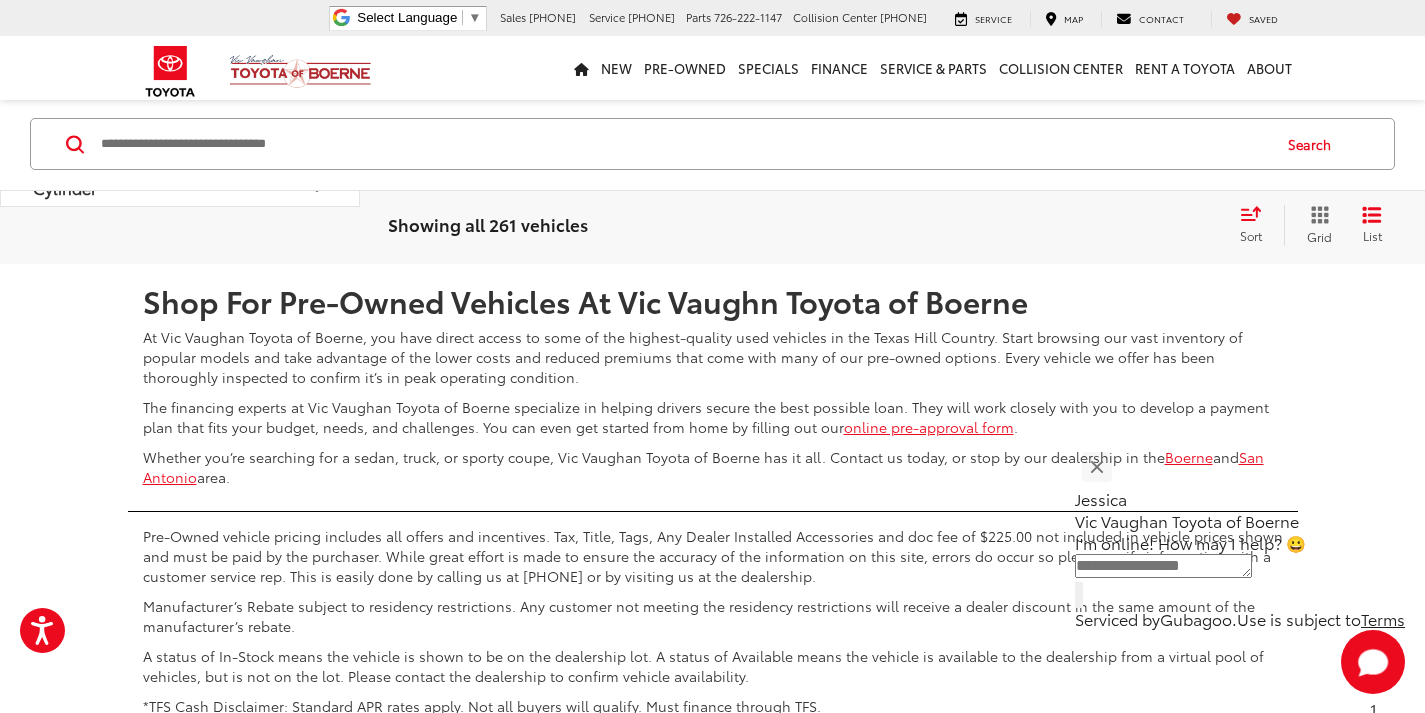 click on "1" at bounding box center [1010, 205] 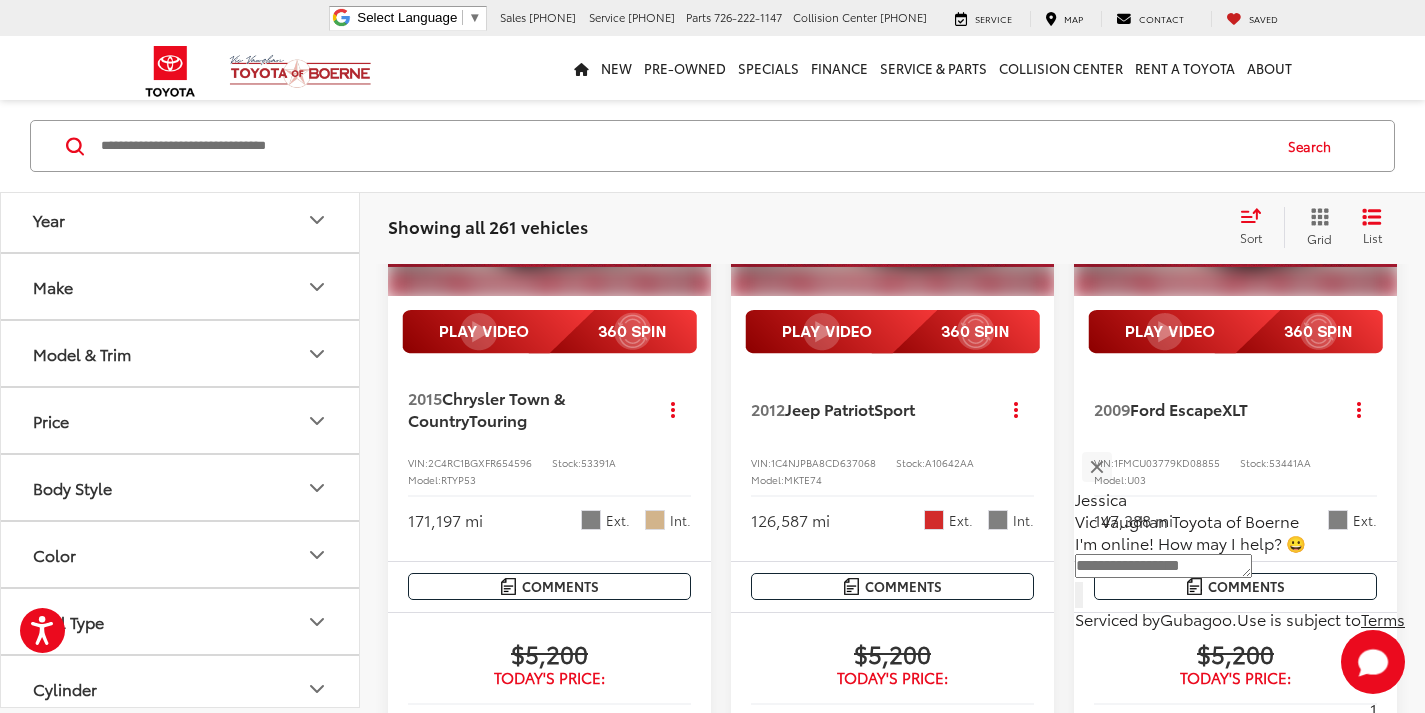 scroll, scrollTop: 3601, scrollLeft: 0, axis: vertical 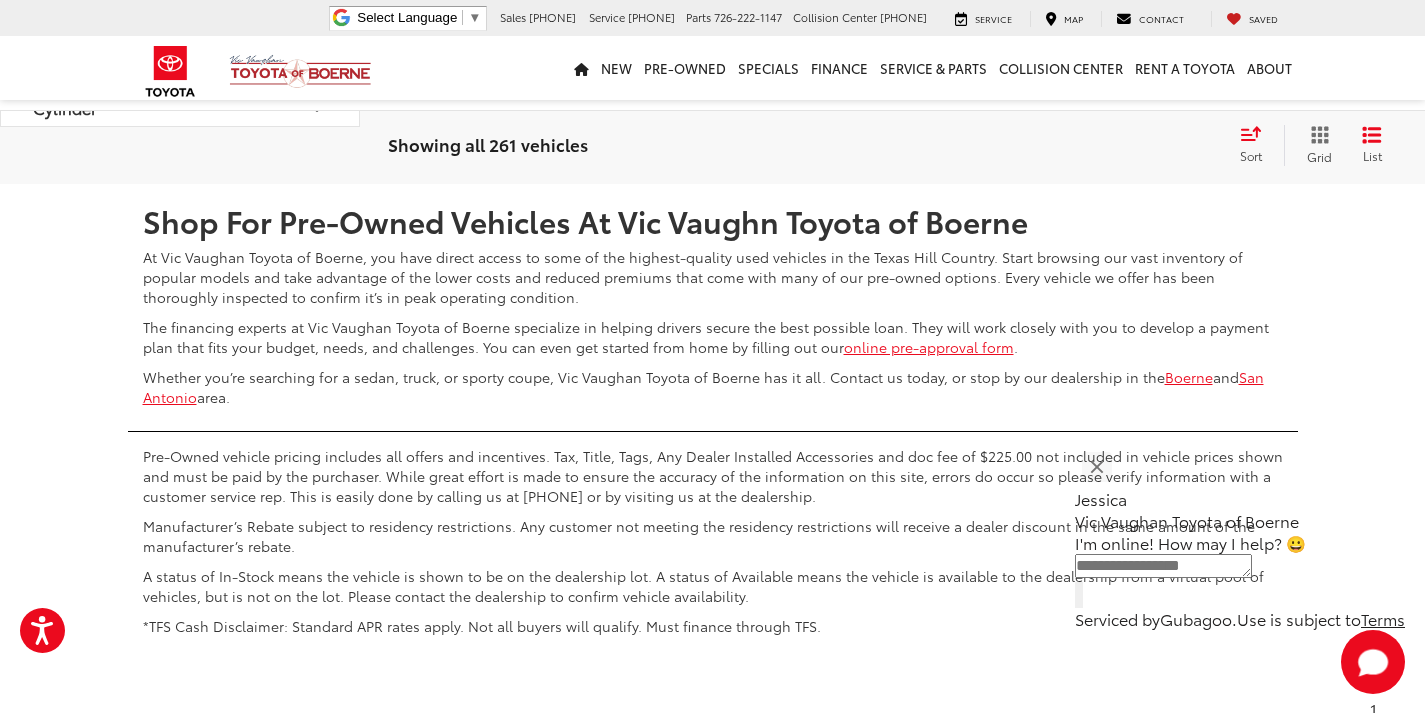 click on "2" at bounding box center (1039, 125) 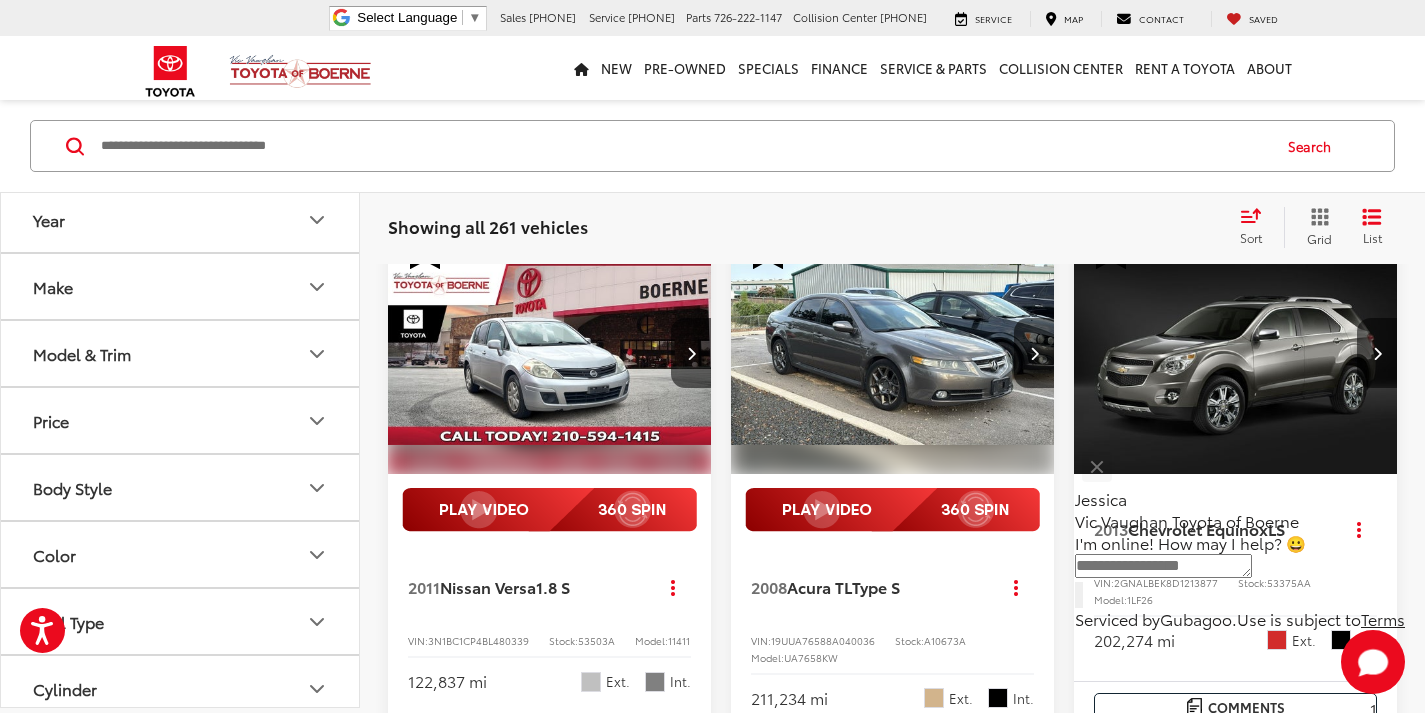 scroll, scrollTop: 101, scrollLeft: 0, axis: vertical 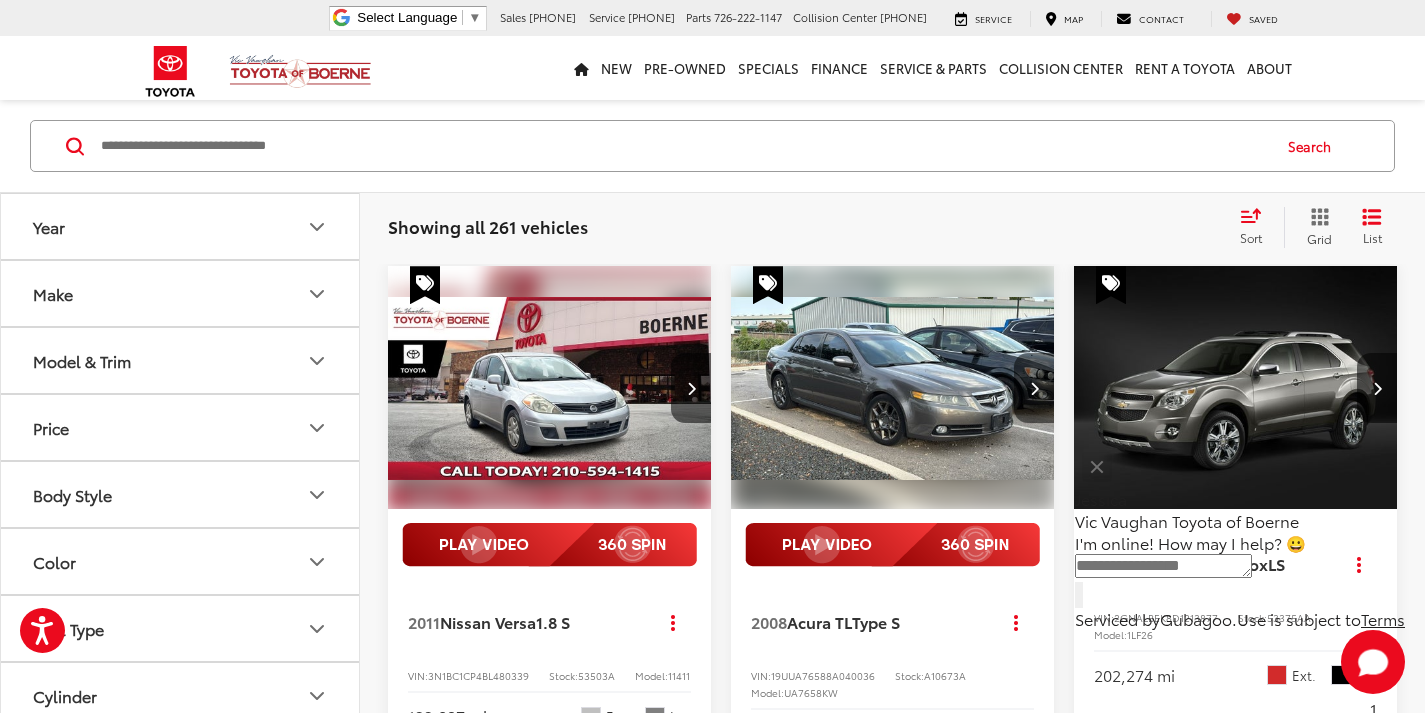 click at bounding box center (1034, 388) 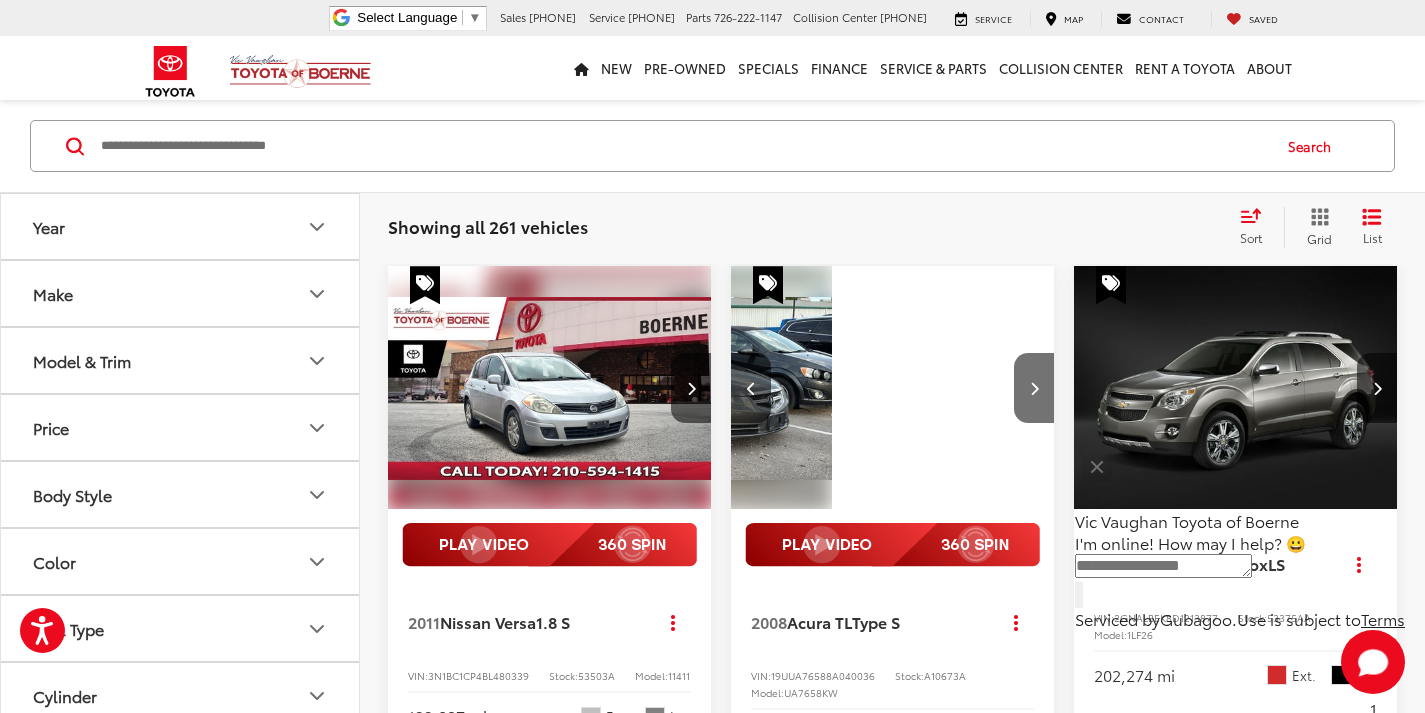 scroll, scrollTop: 0, scrollLeft: 326, axis: horizontal 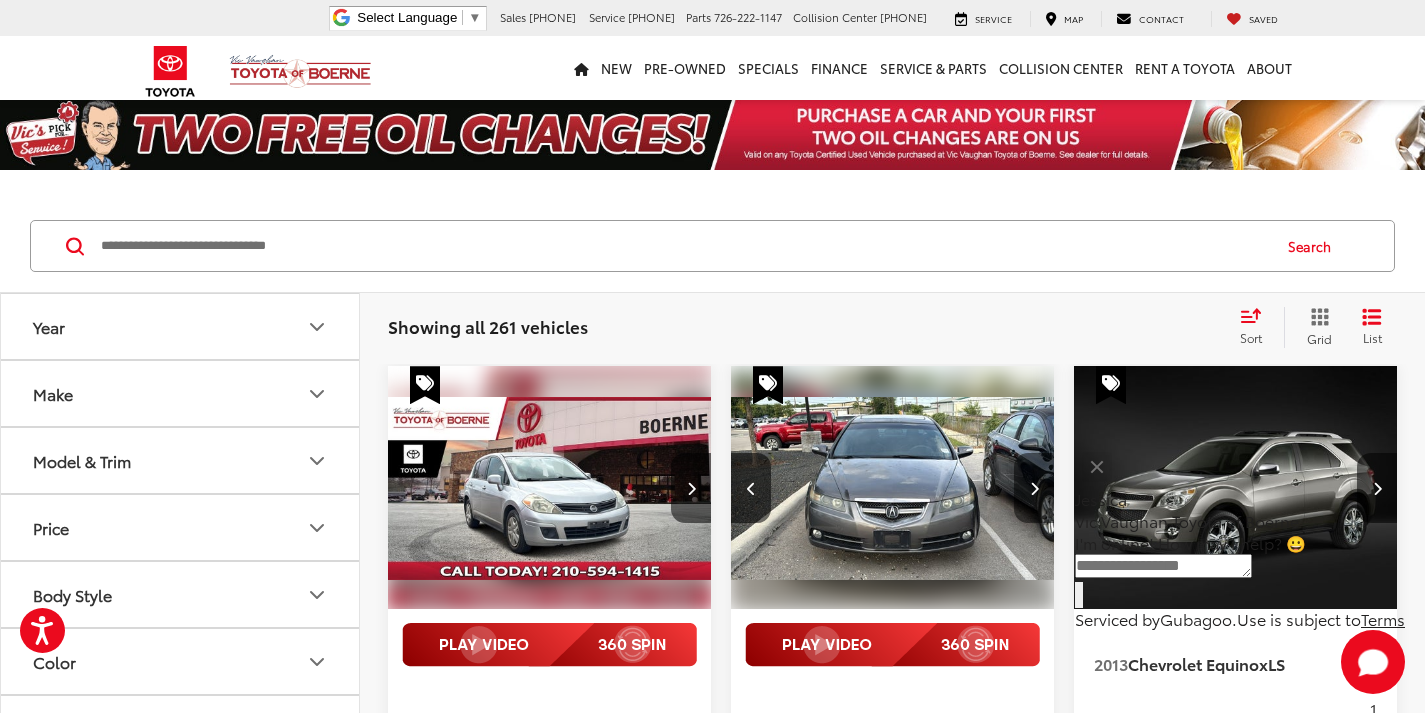 click at bounding box center (1034, 488) 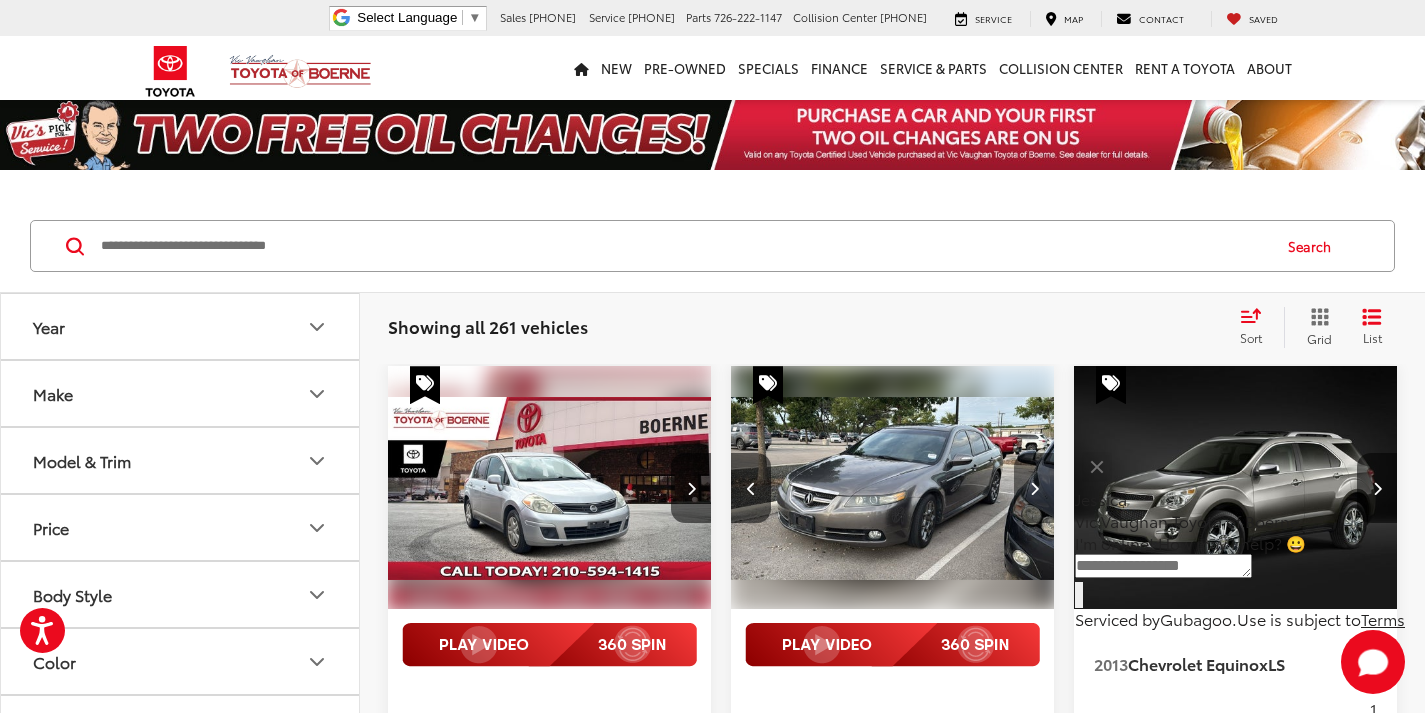 click at bounding box center [1034, 488] 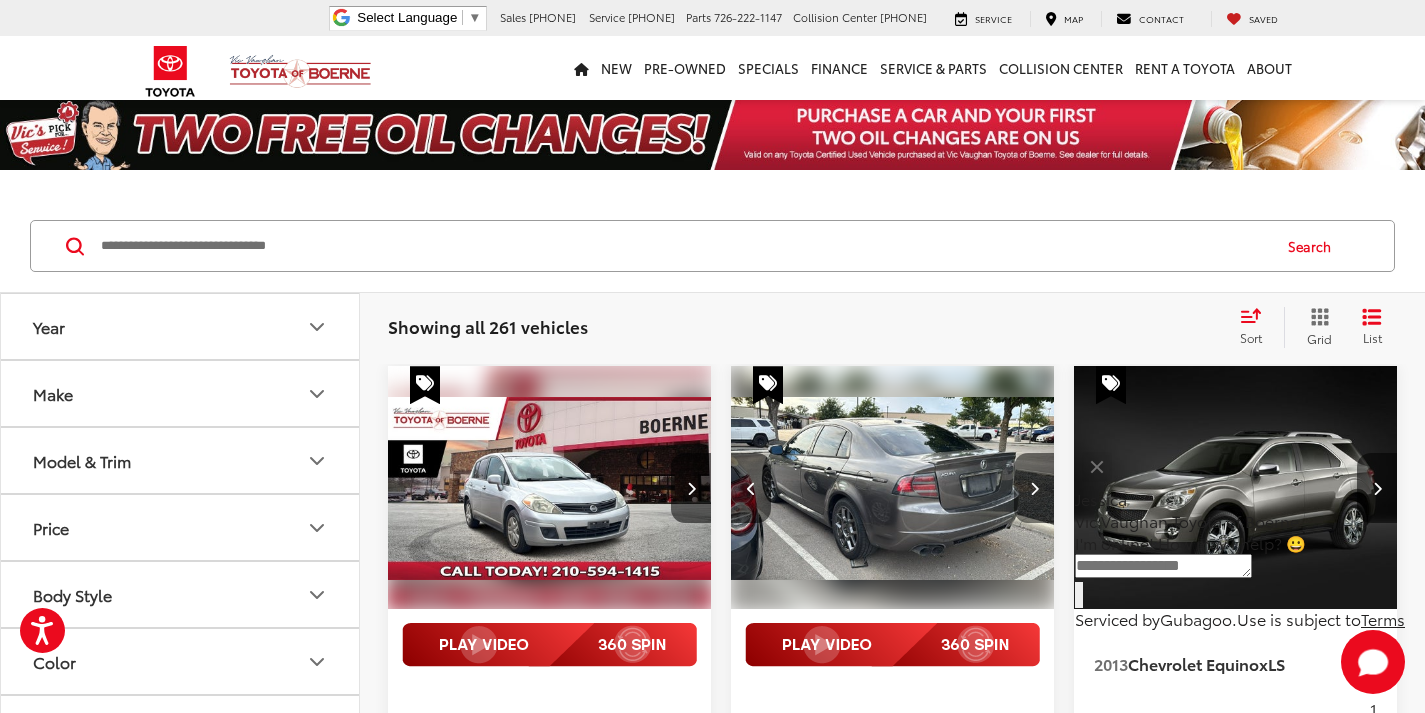 click at bounding box center (1034, 488) 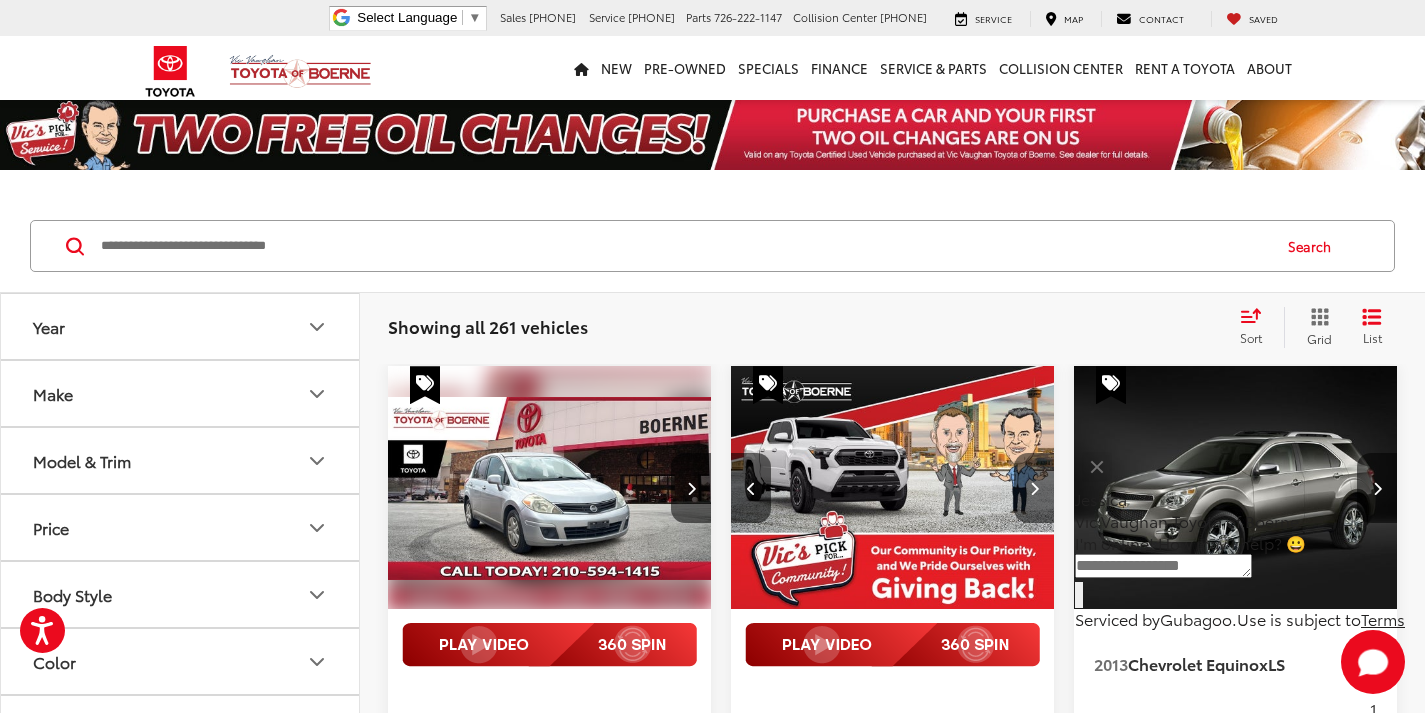 click at bounding box center (1034, 488) 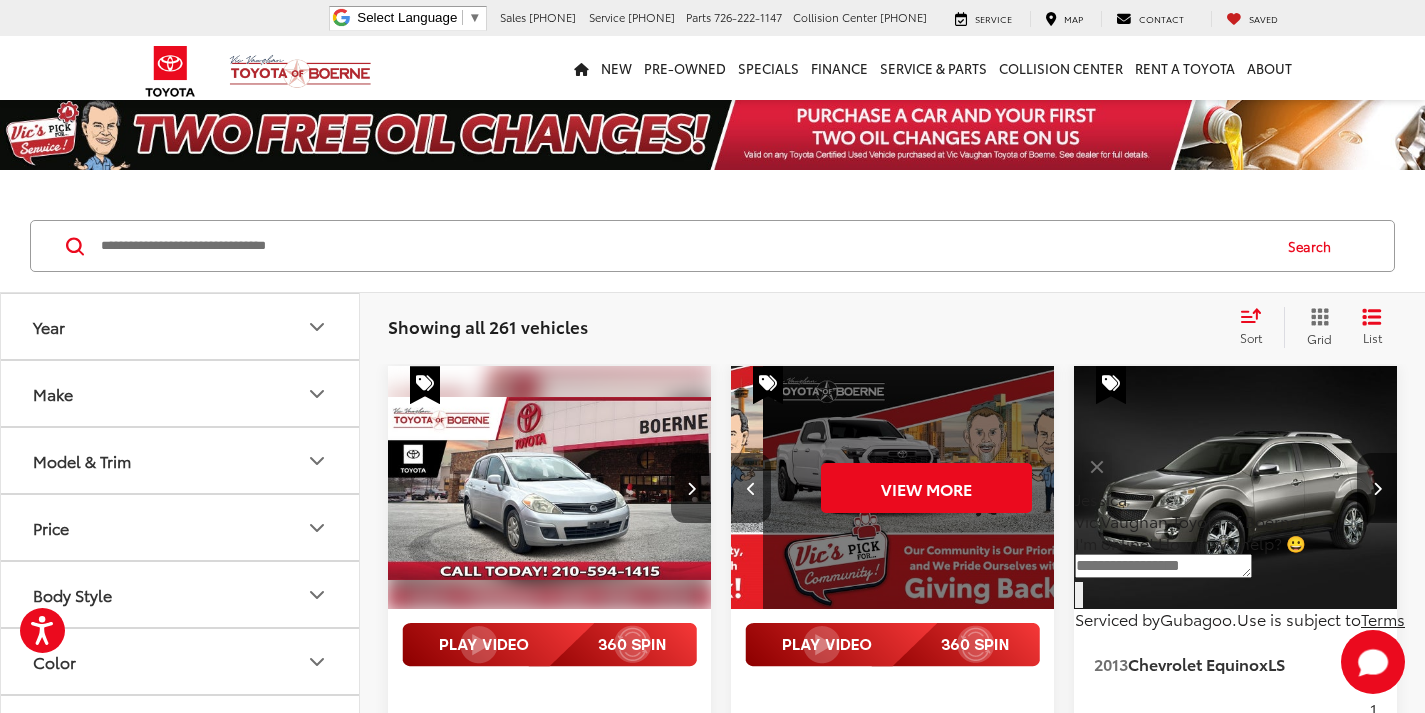 scroll, scrollTop: 0, scrollLeft: 1630, axis: horizontal 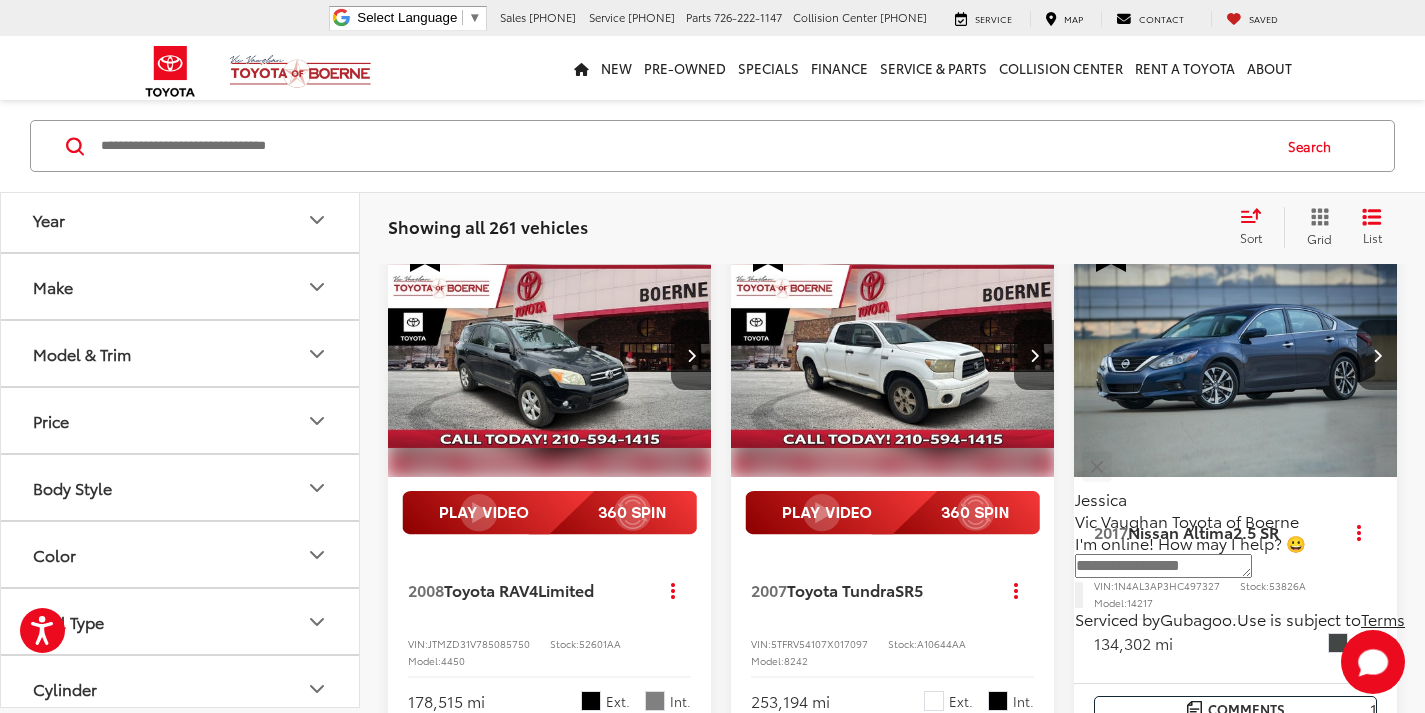 click at bounding box center [1377, 355] 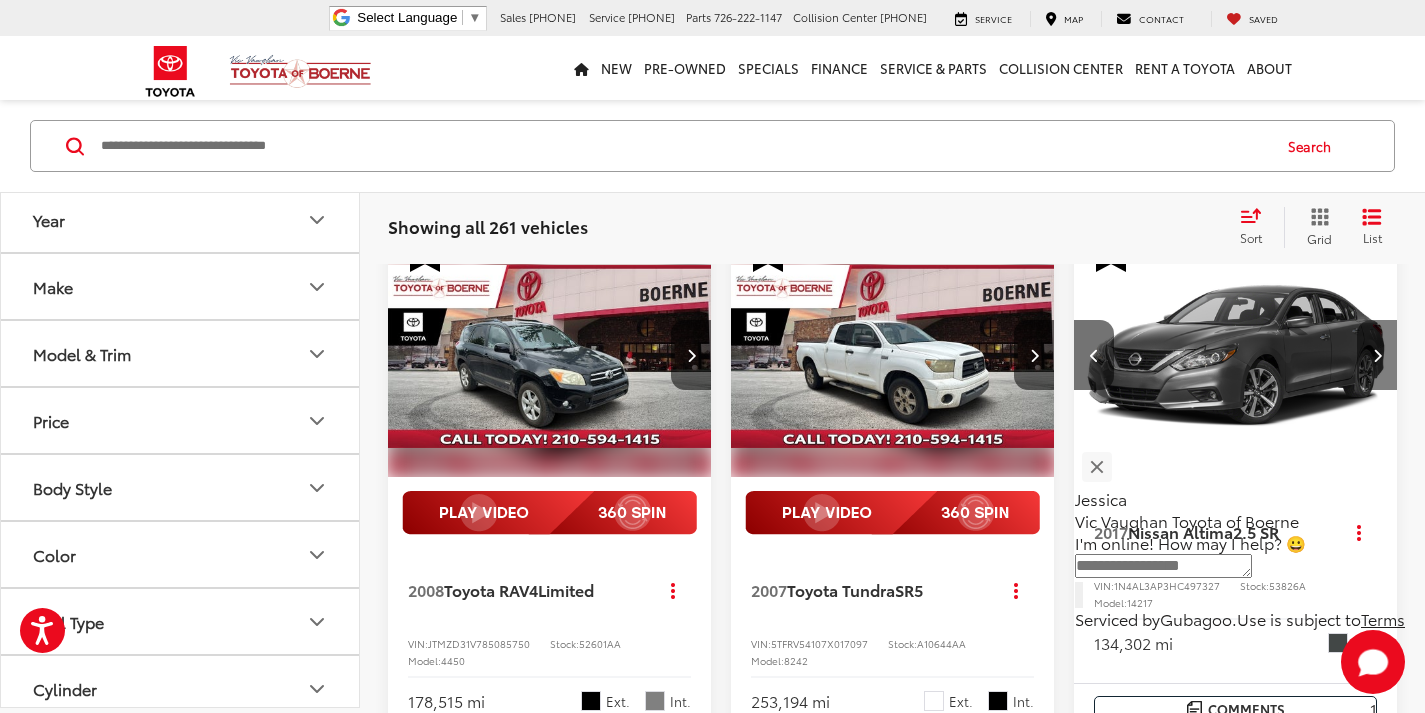 click at bounding box center [1377, 355] 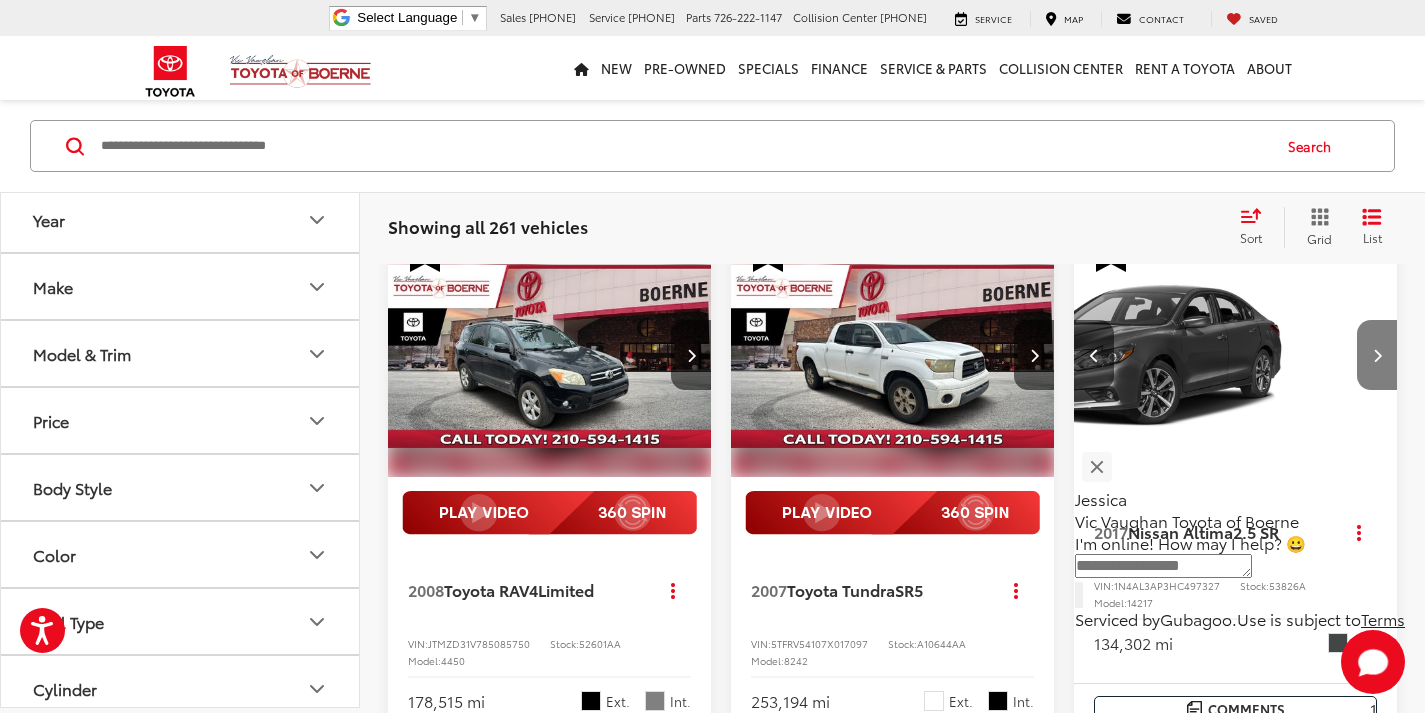 scroll, scrollTop: 0, scrollLeft: 652, axis: horizontal 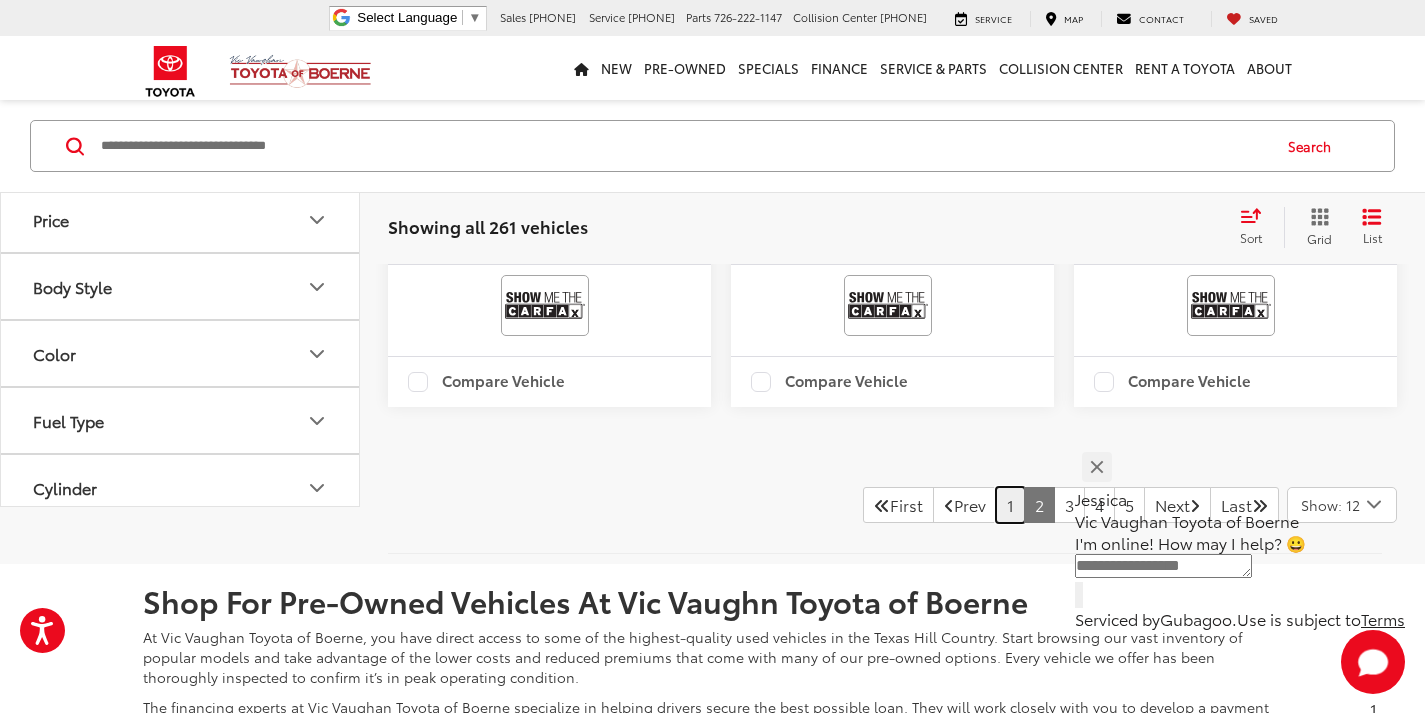 click on "1" at bounding box center (1010, 505) 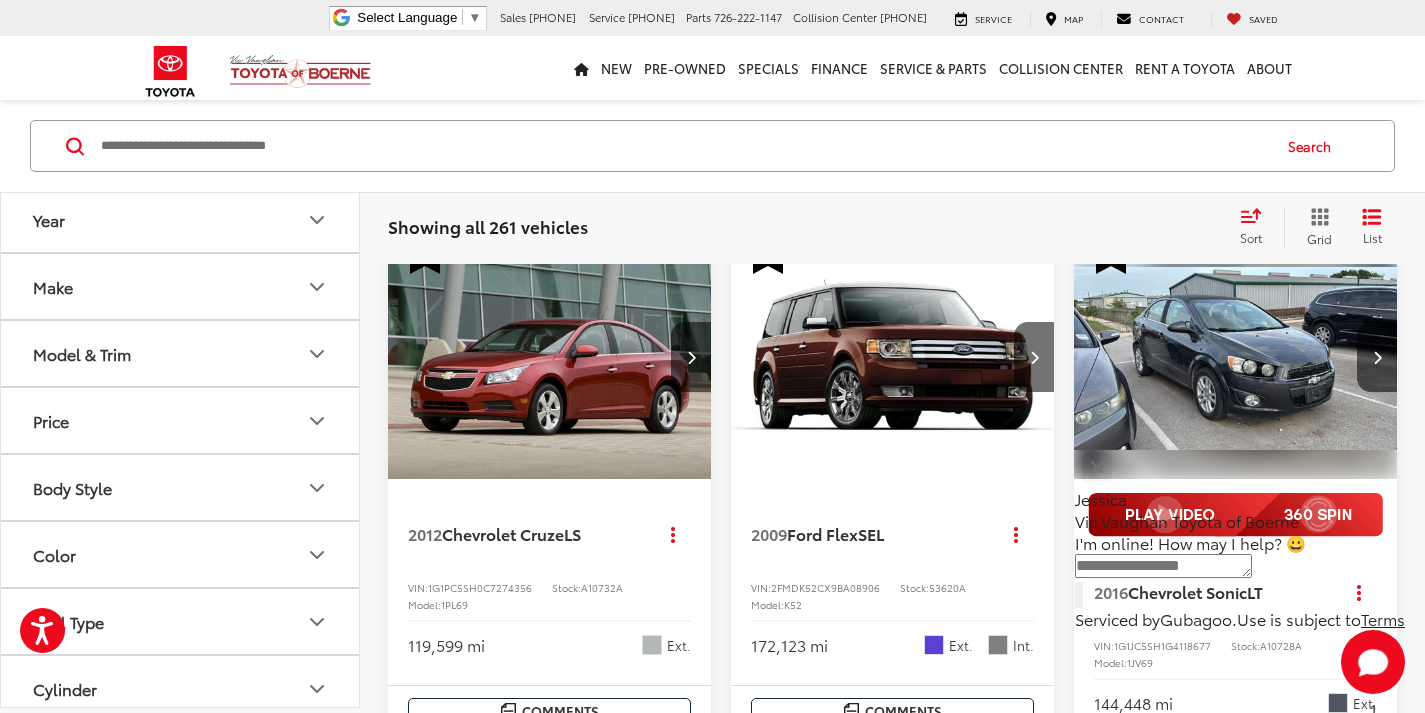 scroll, scrollTop: 1201, scrollLeft: 0, axis: vertical 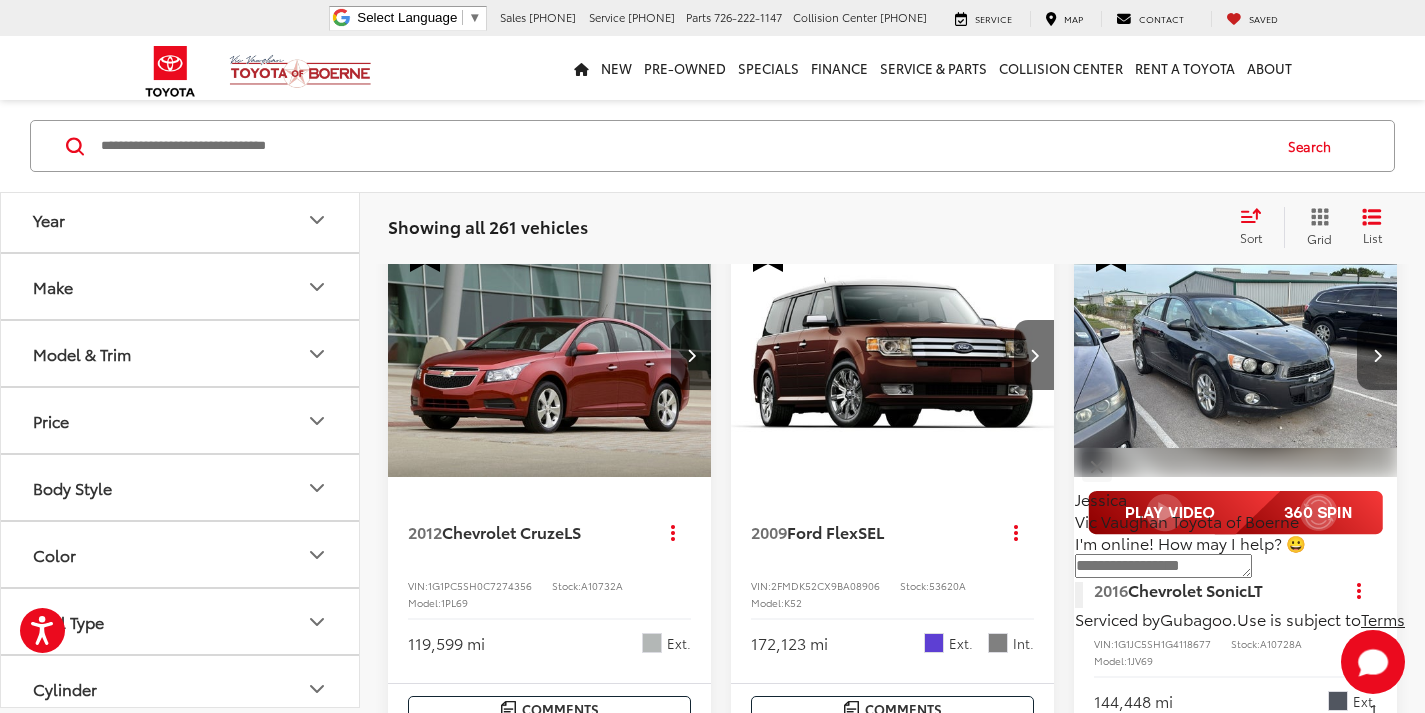 click at bounding box center (1377, 355) 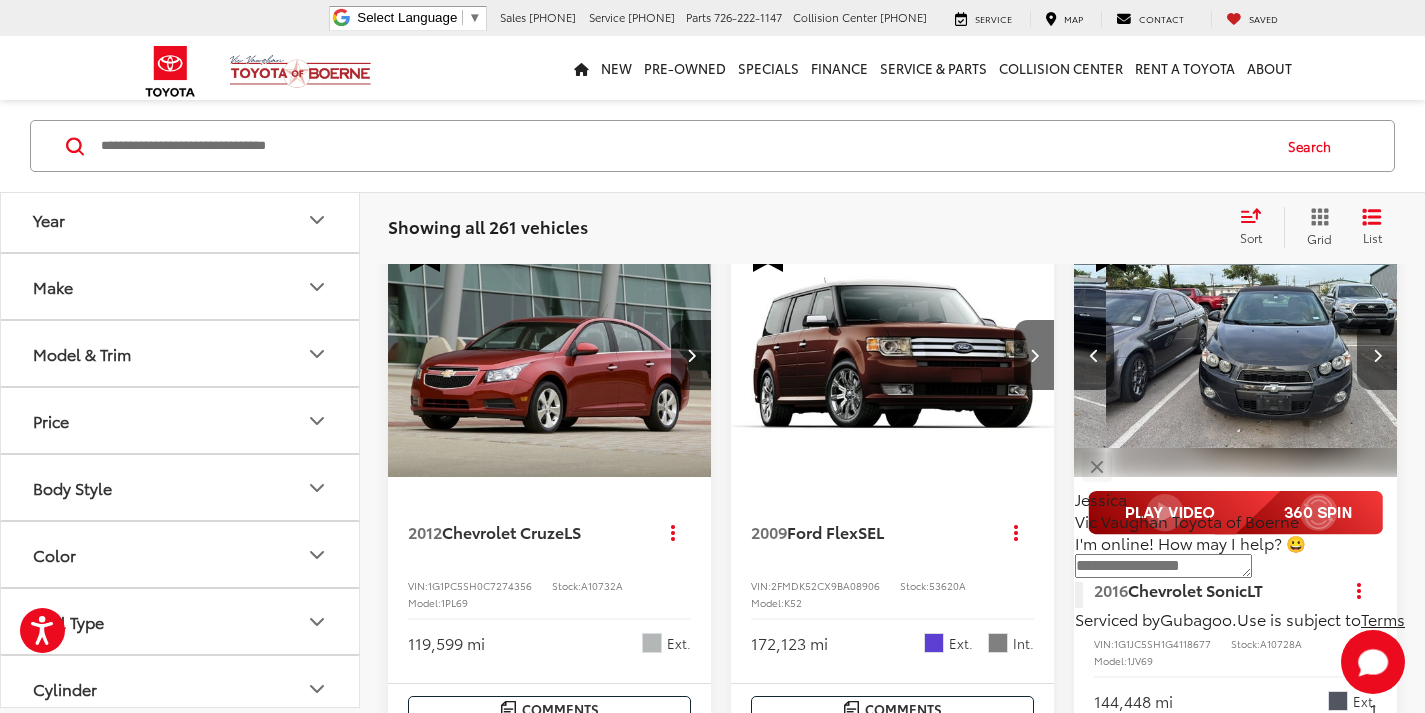 scroll, scrollTop: 0, scrollLeft: 326, axis: horizontal 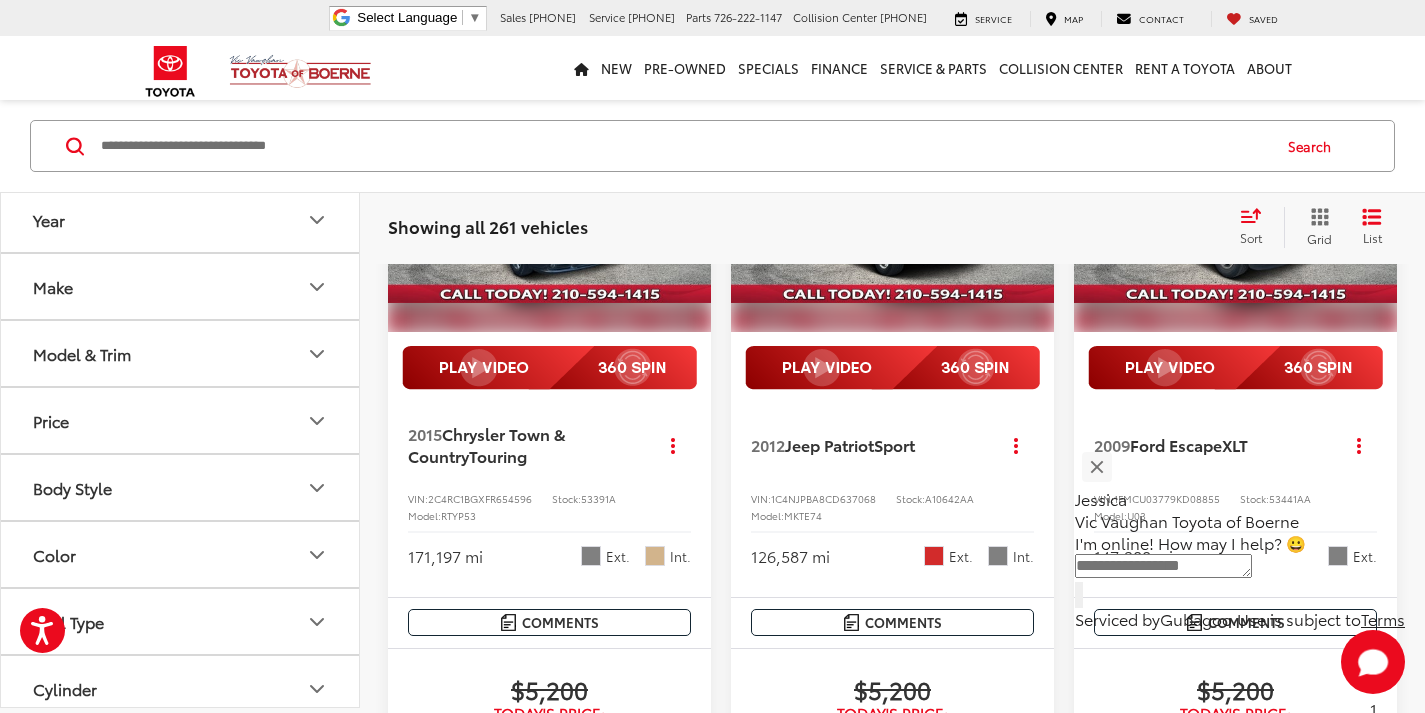 click at bounding box center [1034, 211] 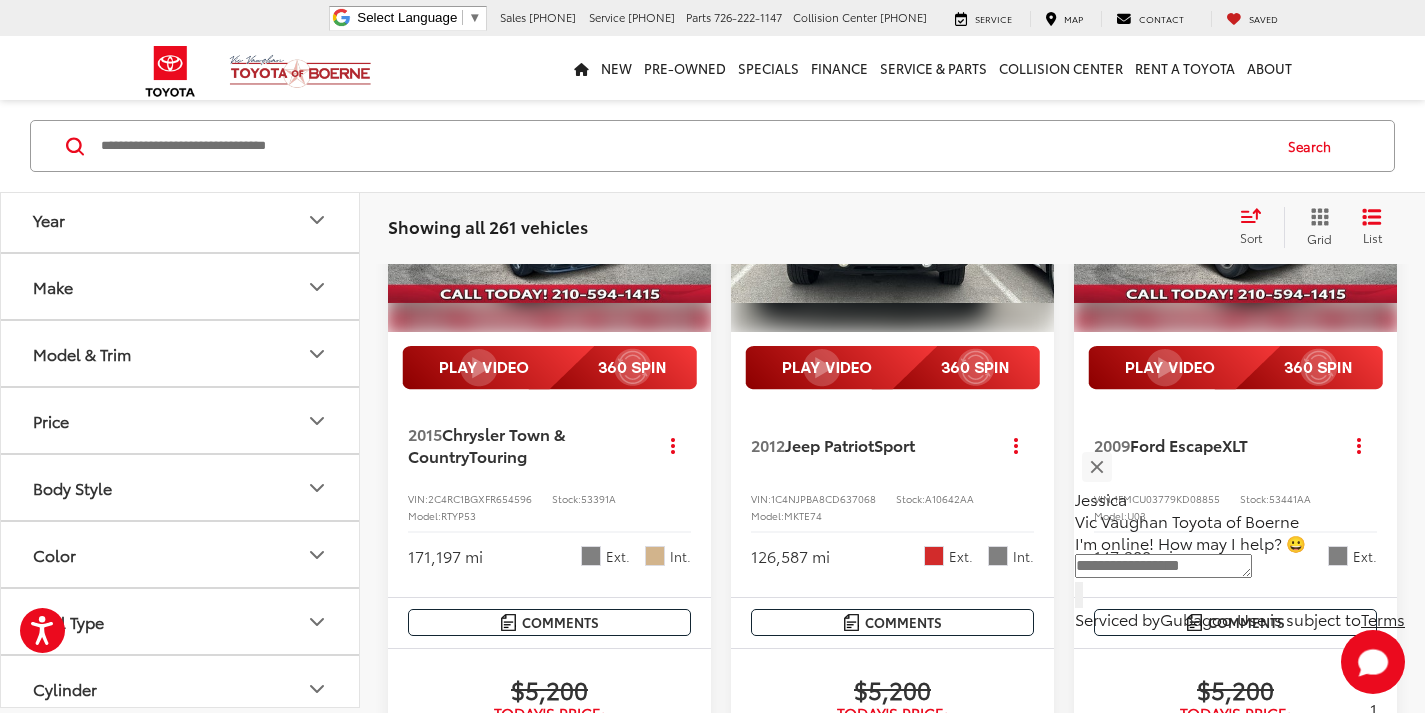 click at bounding box center [1034, 211] 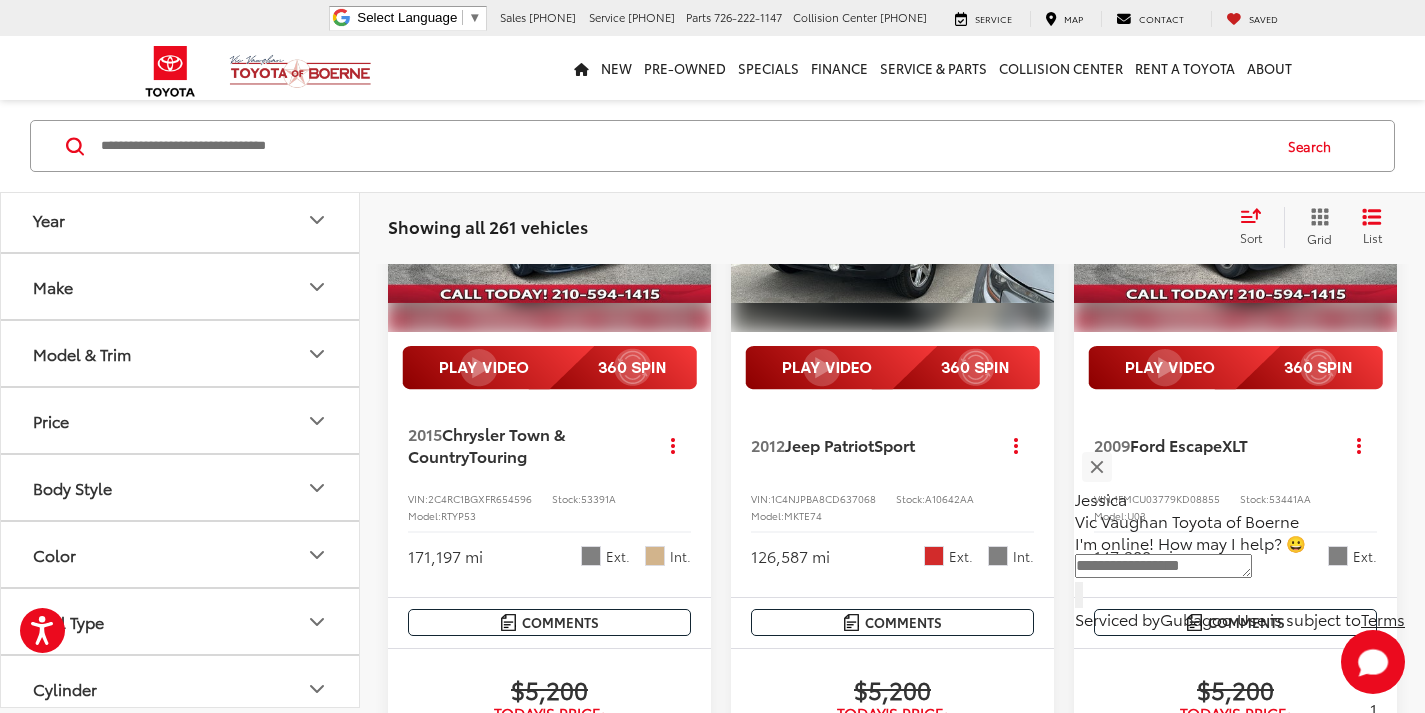 click at bounding box center (1034, 211) 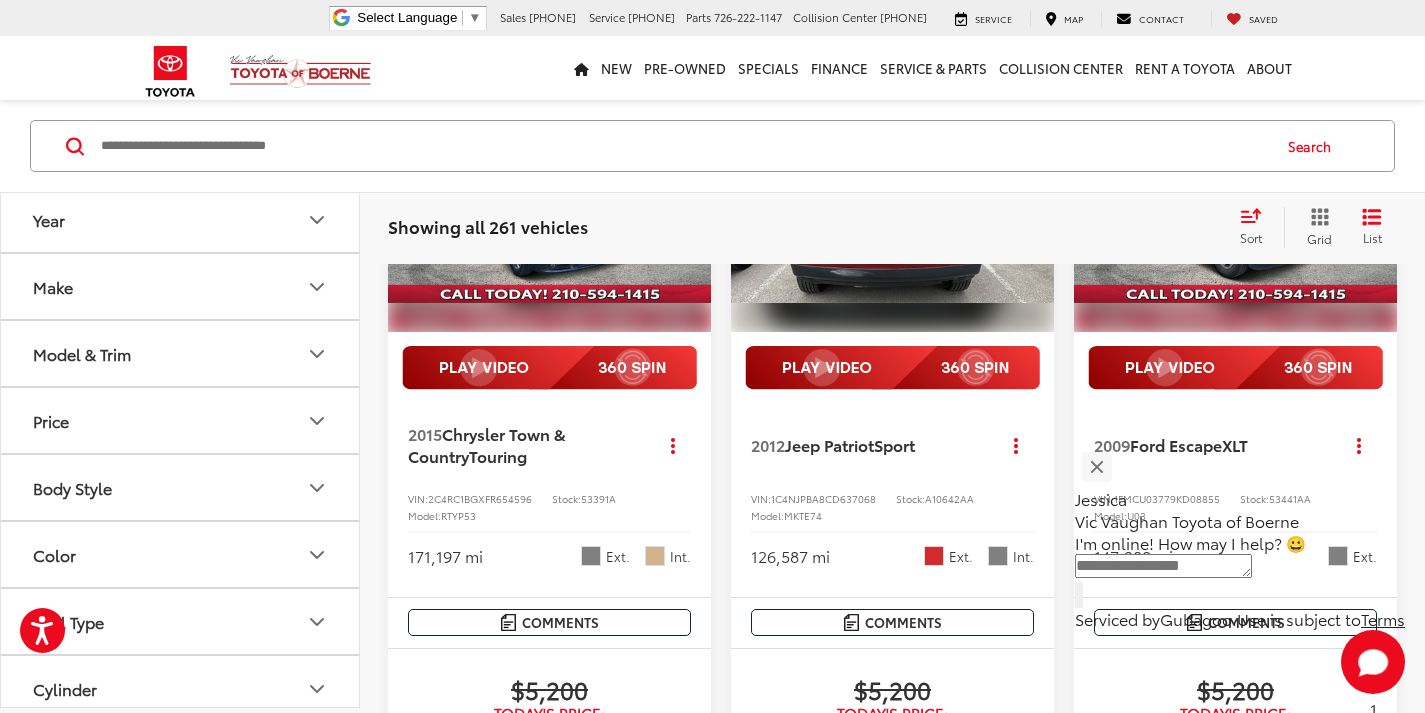 click at bounding box center [1034, 211] 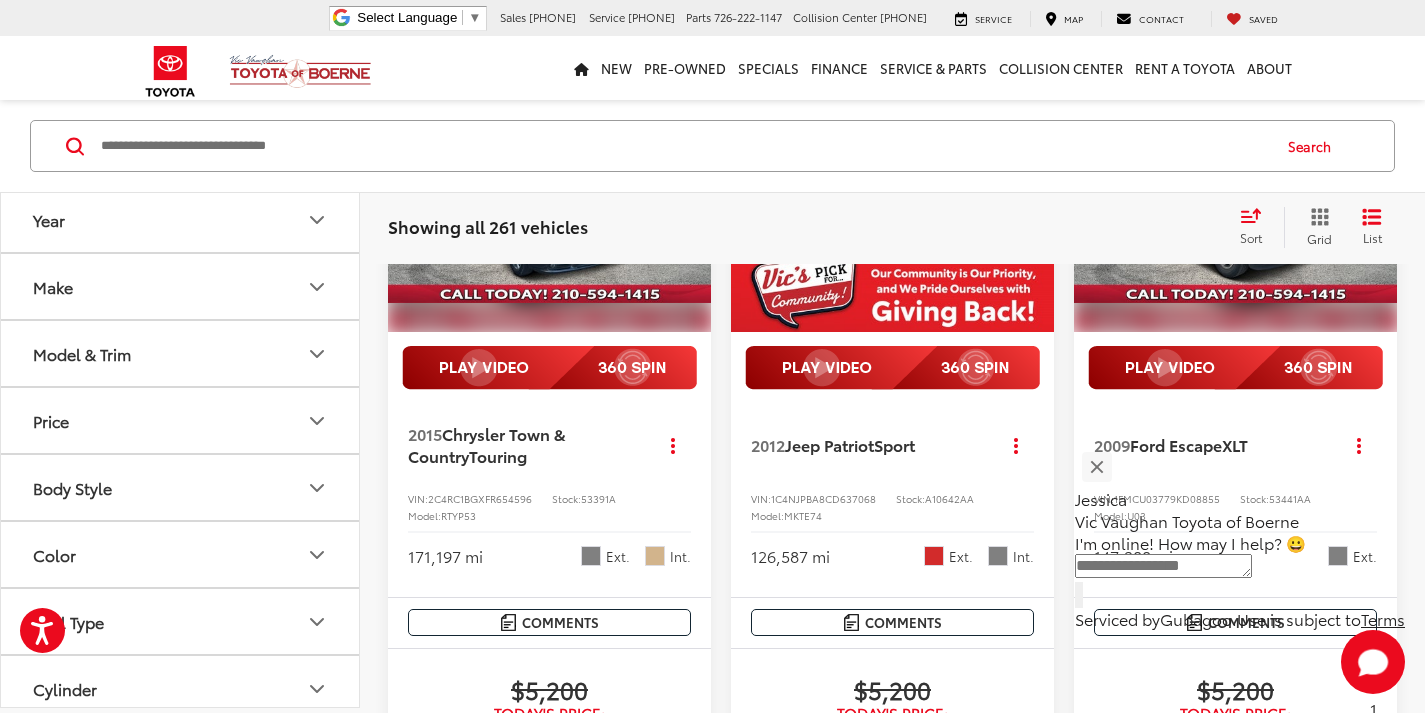 click at bounding box center (1034, 211) 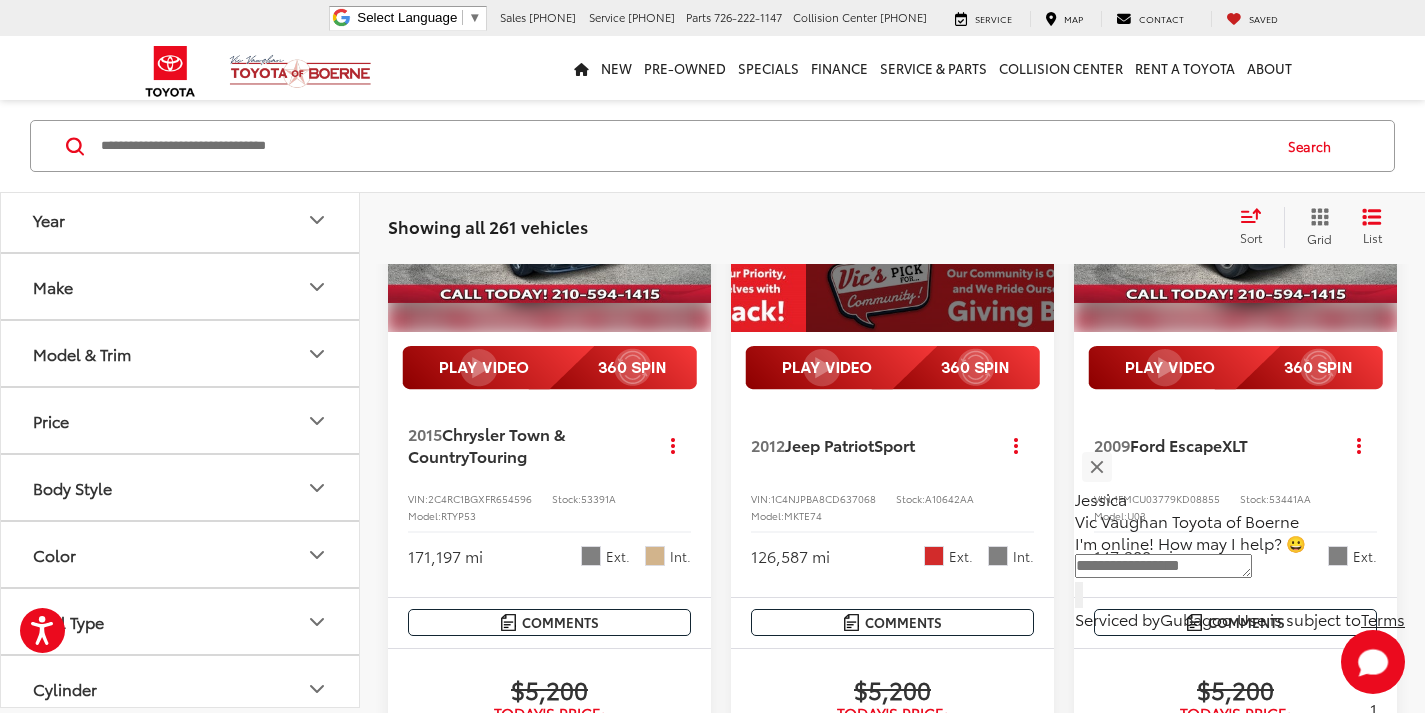 scroll, scrollTop: 0, scrollLeft: 1630, axis: horizontal 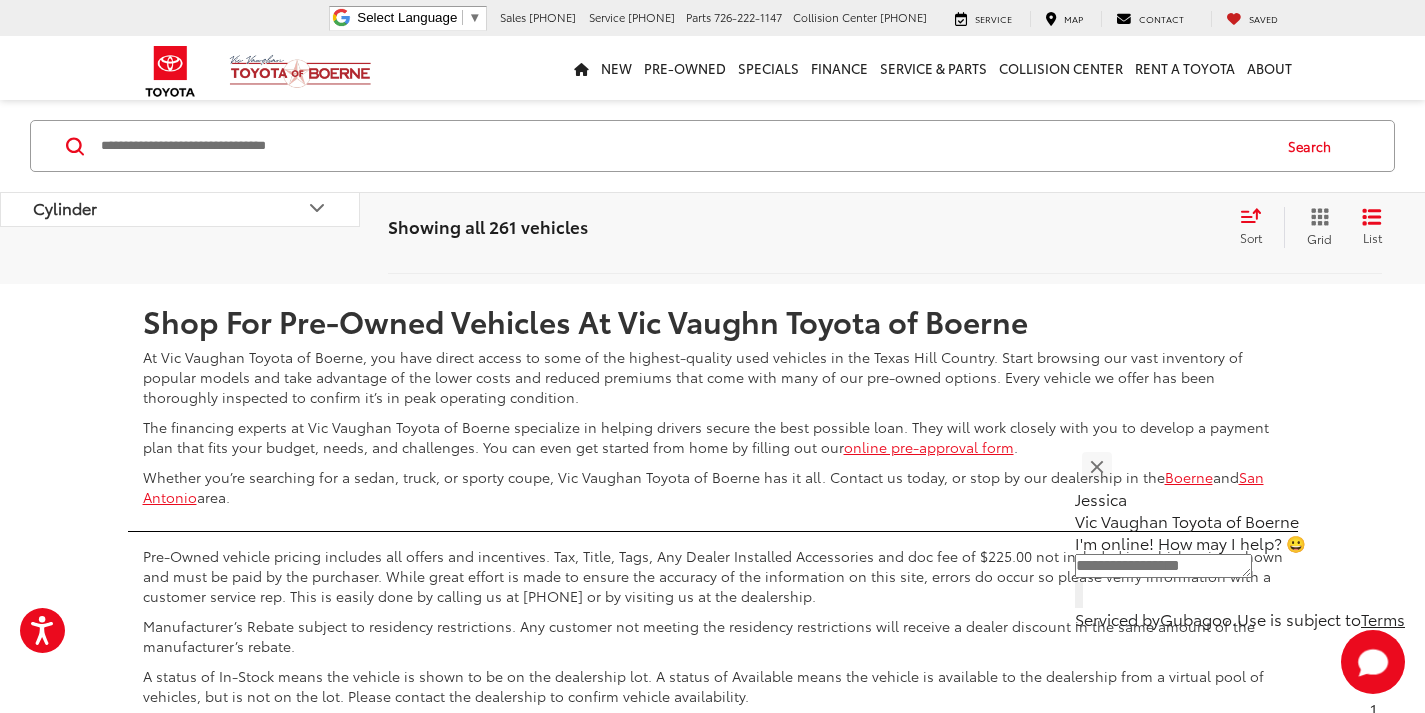 click on "2" at bounding box center [1039, 225] 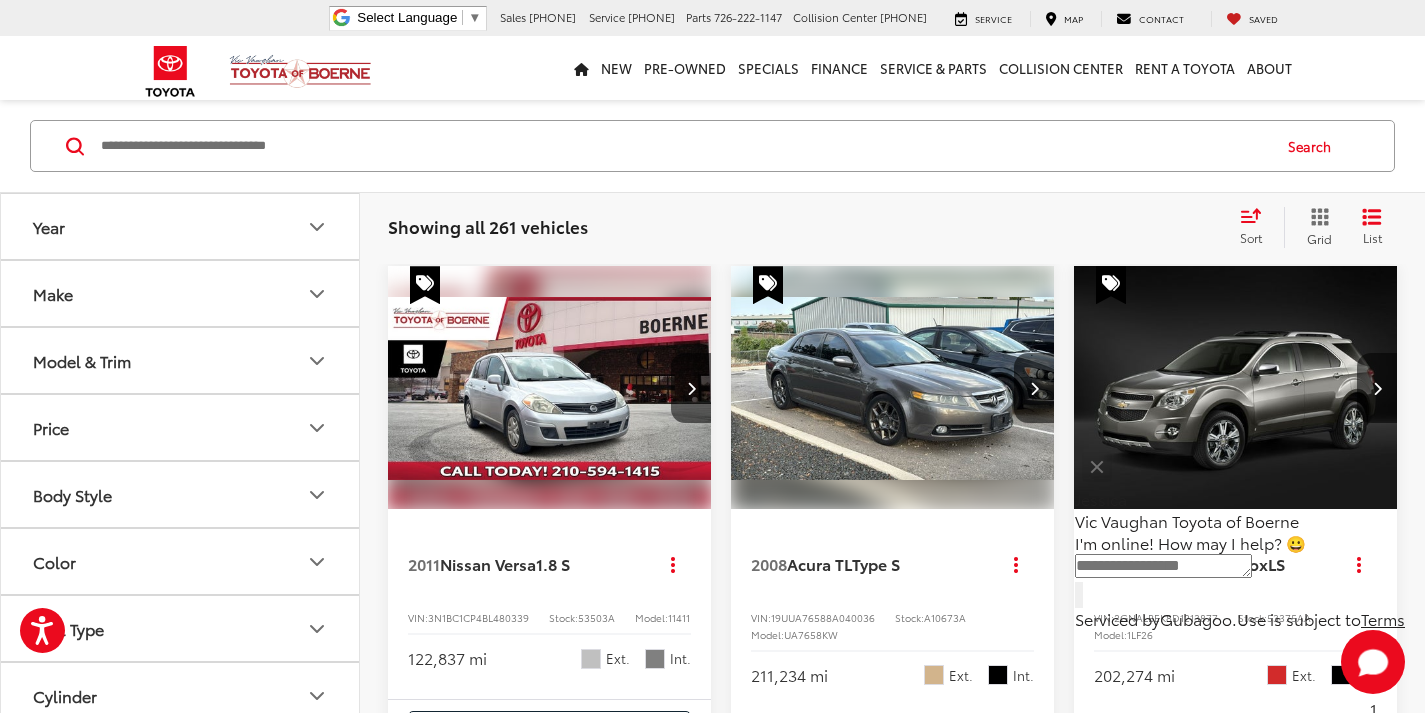 scroll, scrollTop: 301, scrollLeft: 0, axis: vertical 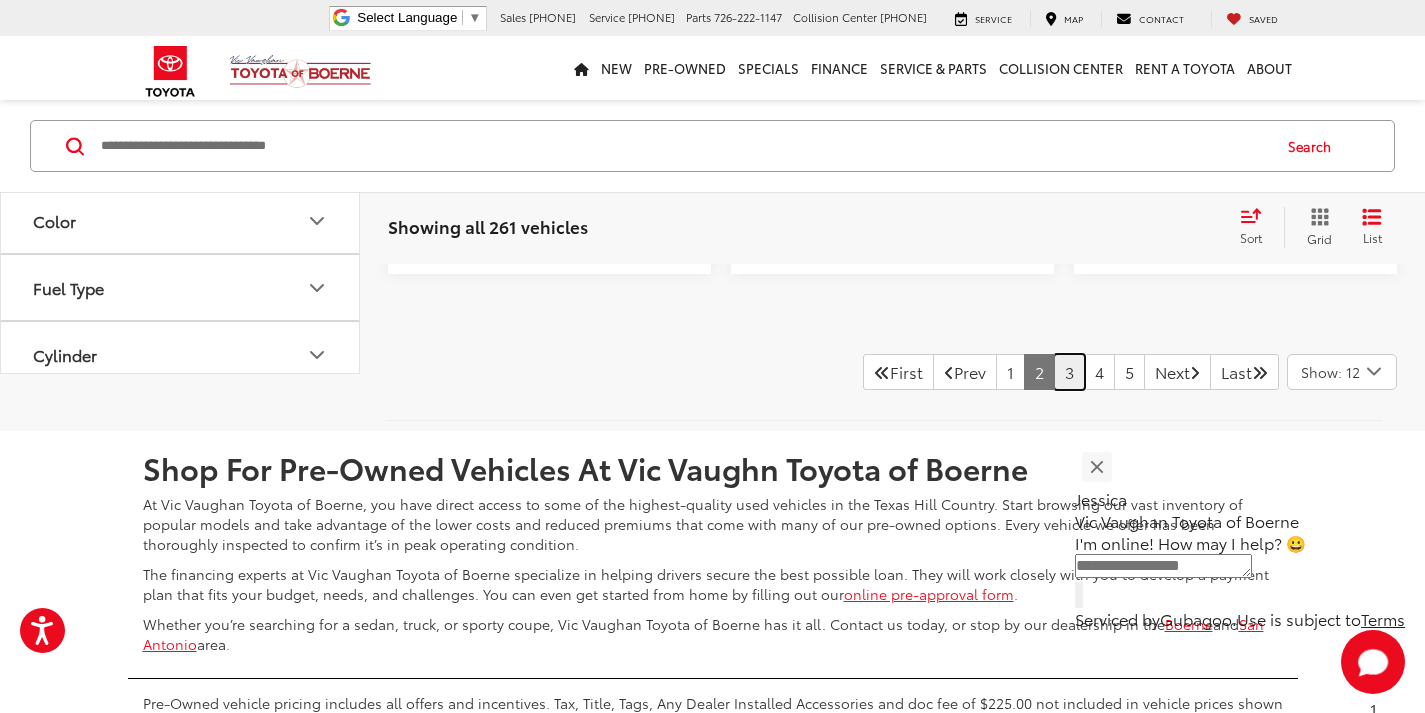click on "3" at bounding box center (1069, 372) 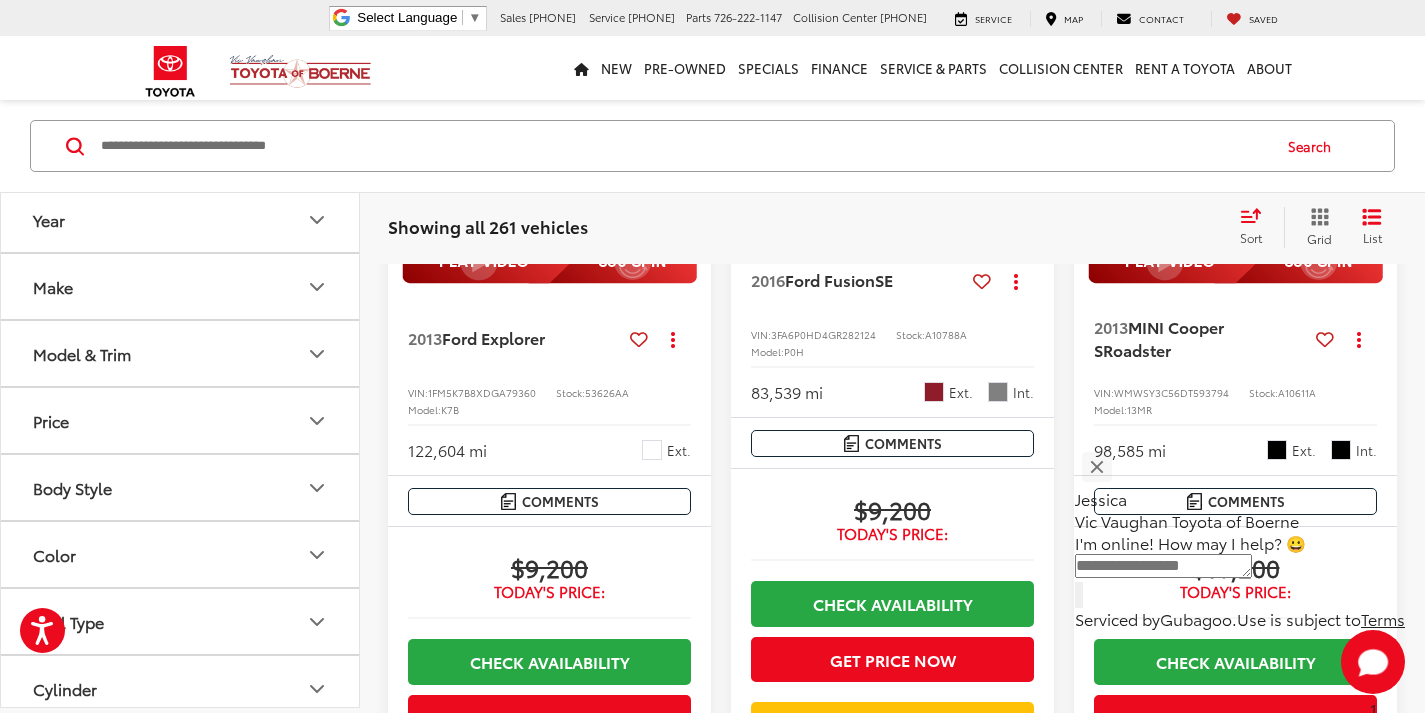 scroll, scrollTop: 2501, scrollLeft: 0, axis: vertical 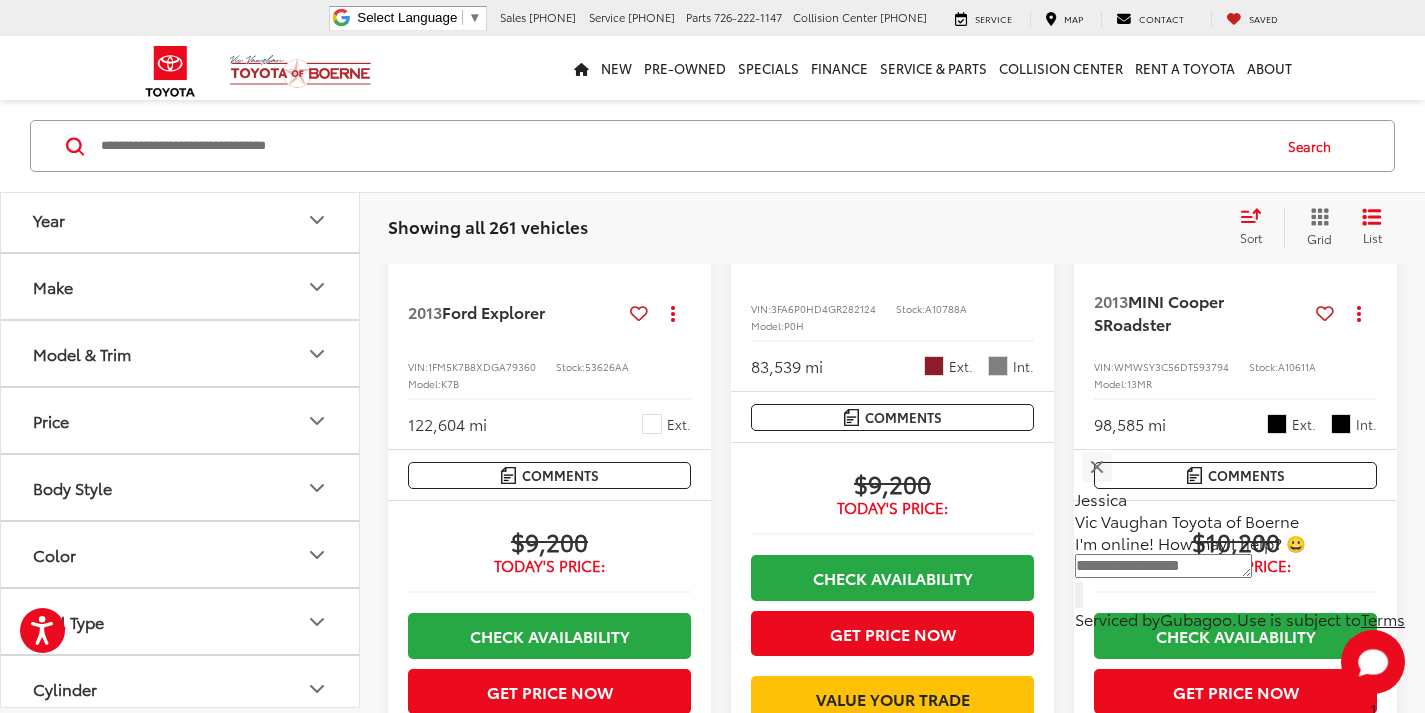 click at bounding box center [684, 146] 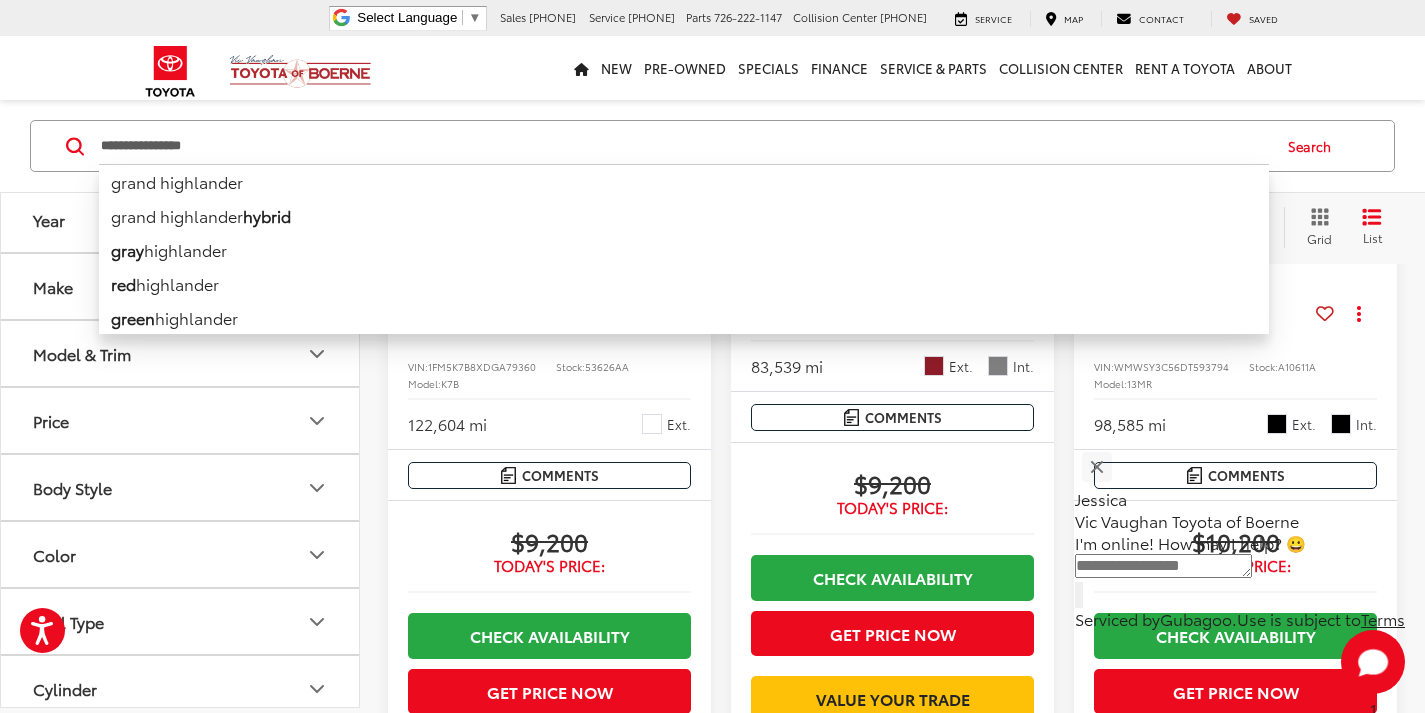 type on "**********" 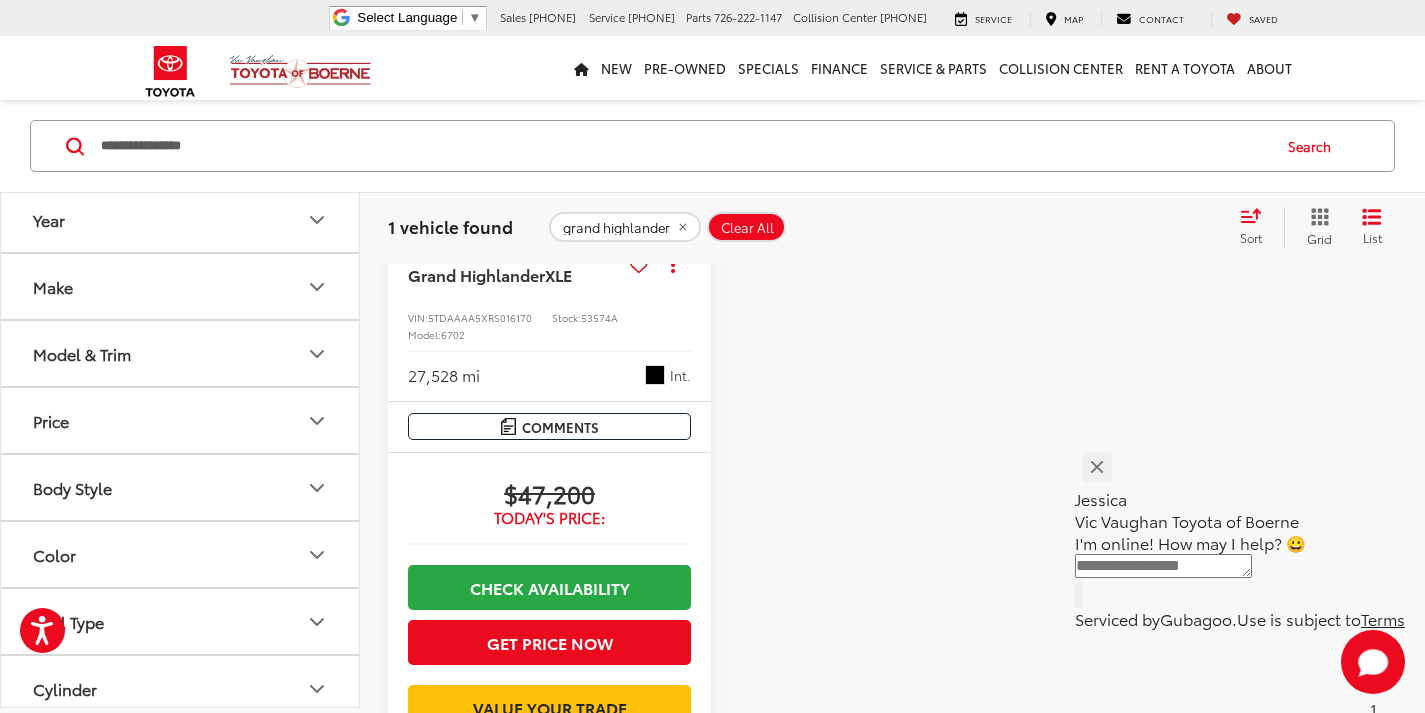 scroll, scrollTop: 201, scrollLeft: 0, axis: vertical 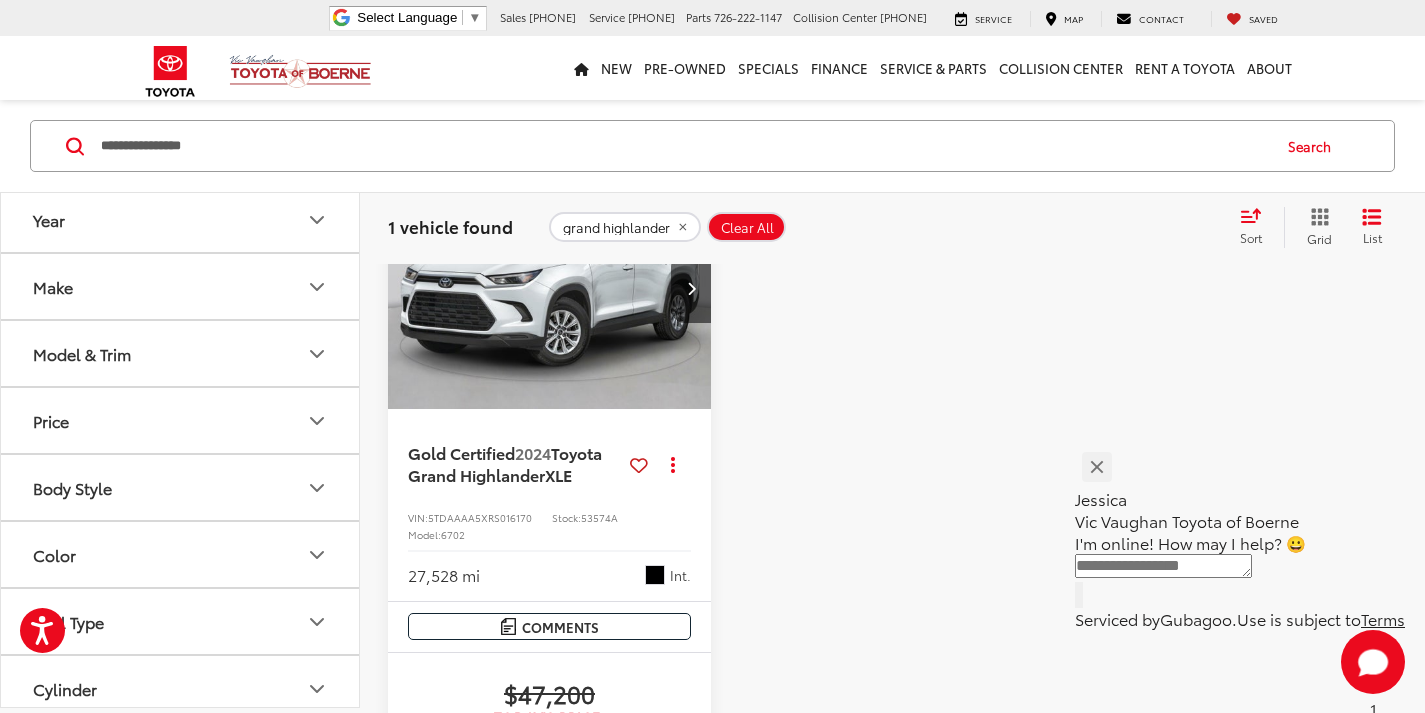 click on "Clear All" at bounding box center [747, 227] 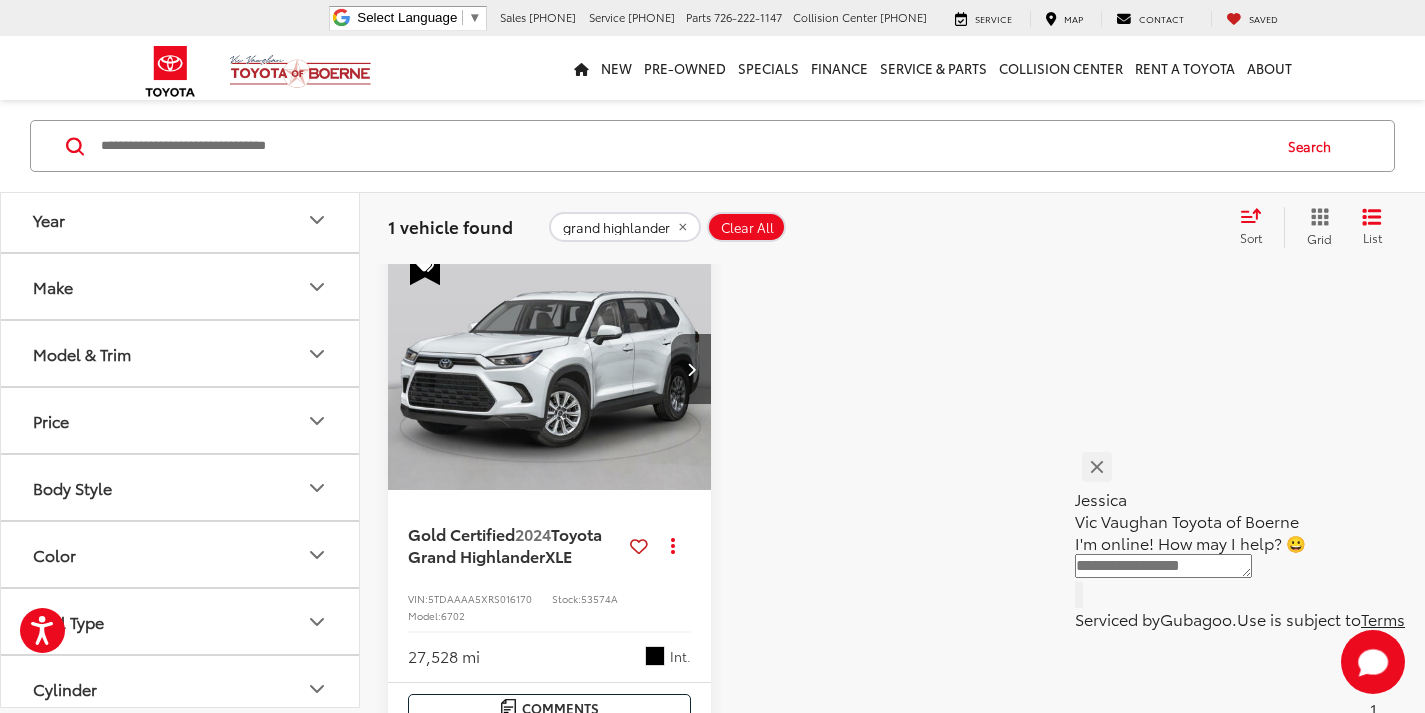 scroll, scrollTop: 101, scrollLeft: 0, axis: vertical 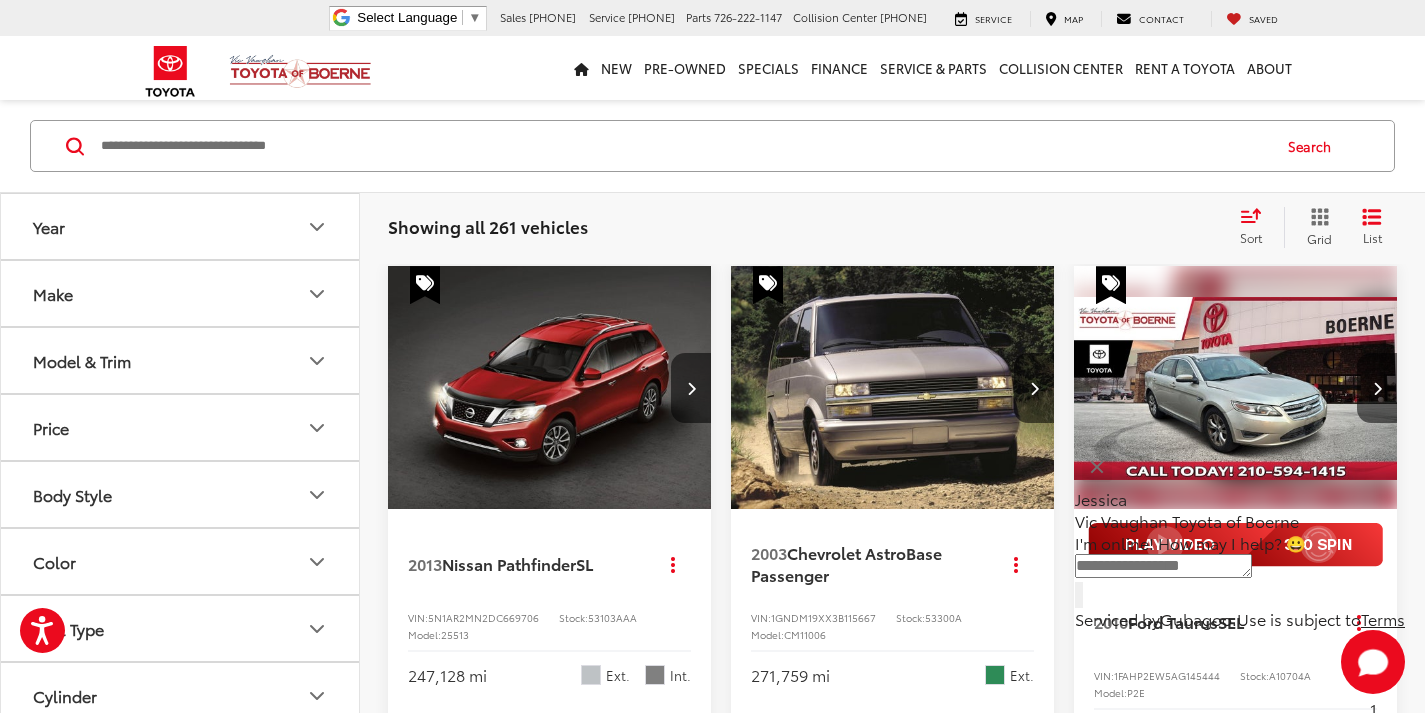 click at bounding box center [684, 146] 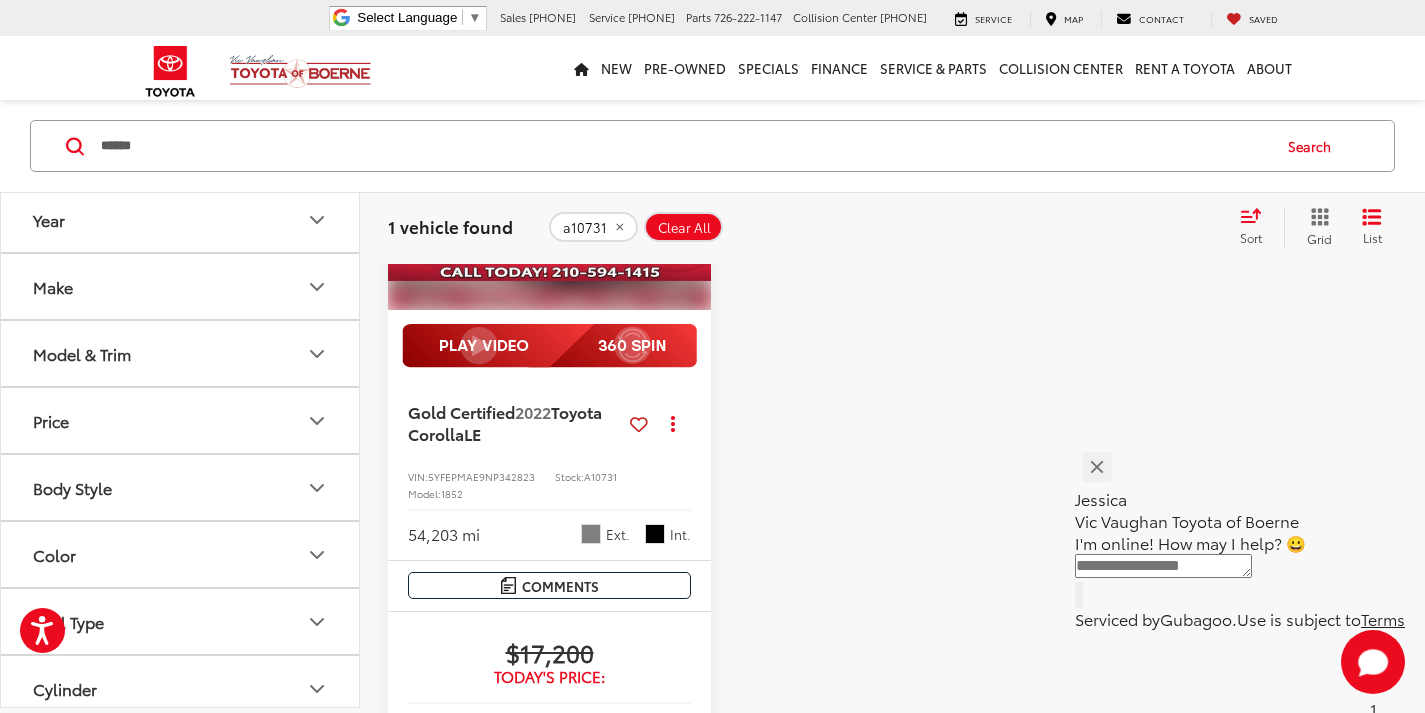 scroll, scrollTop: 301, scrollLeft: 0, axis: vertical 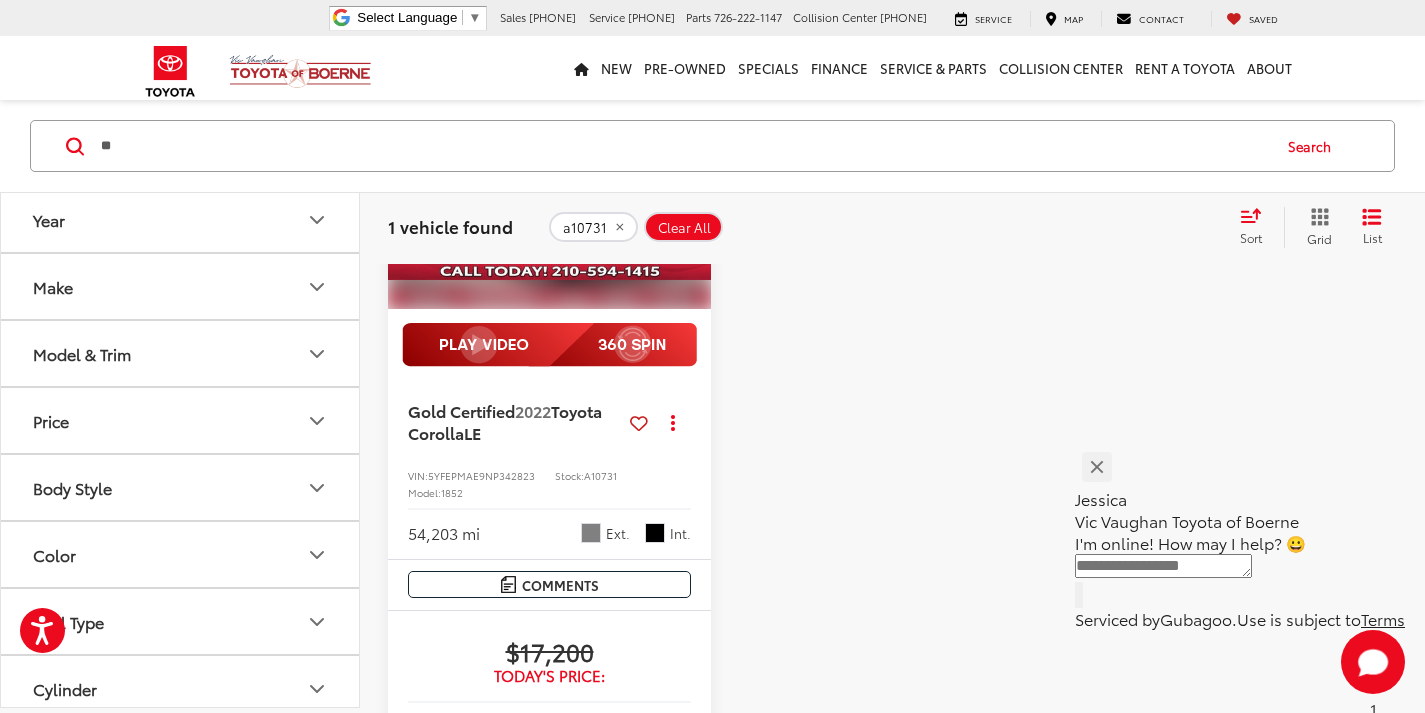 type on "*" 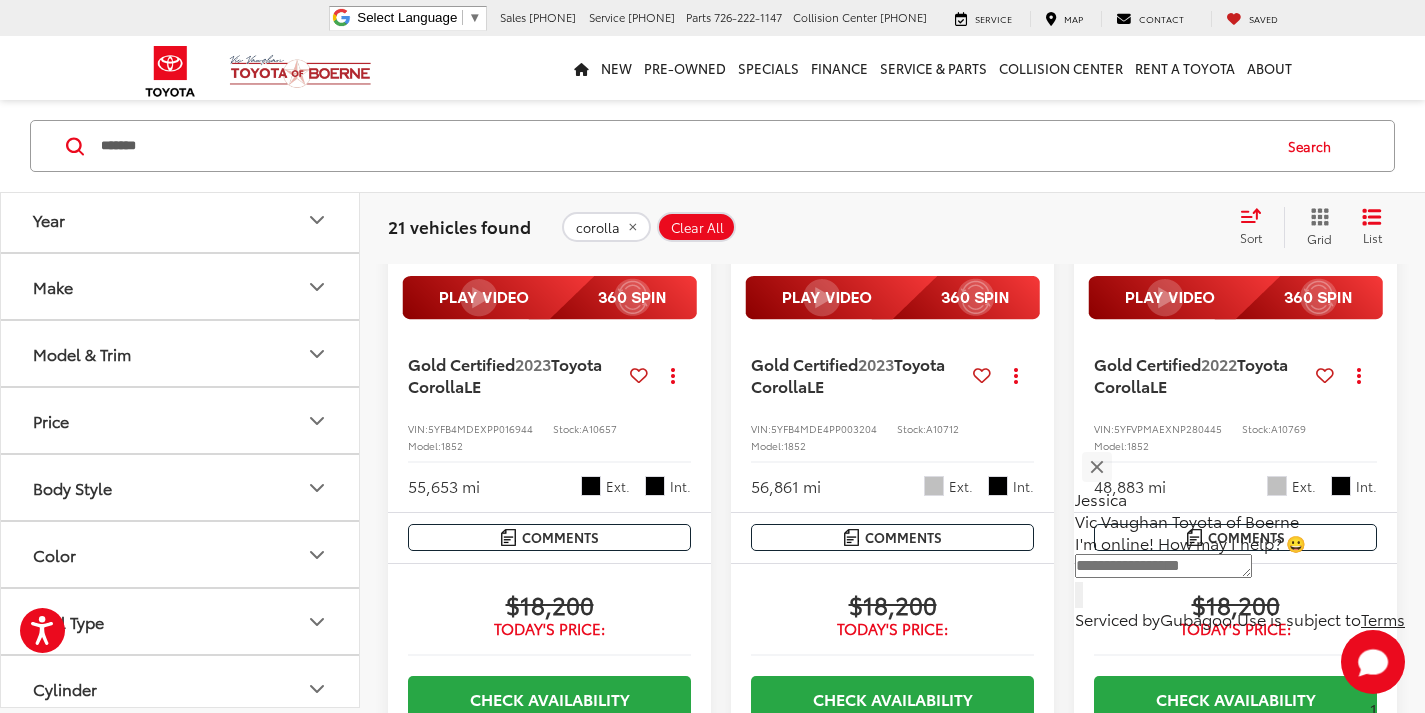 scroll, scrollTop: 1400, scrollLeft: 0, axis: vertical 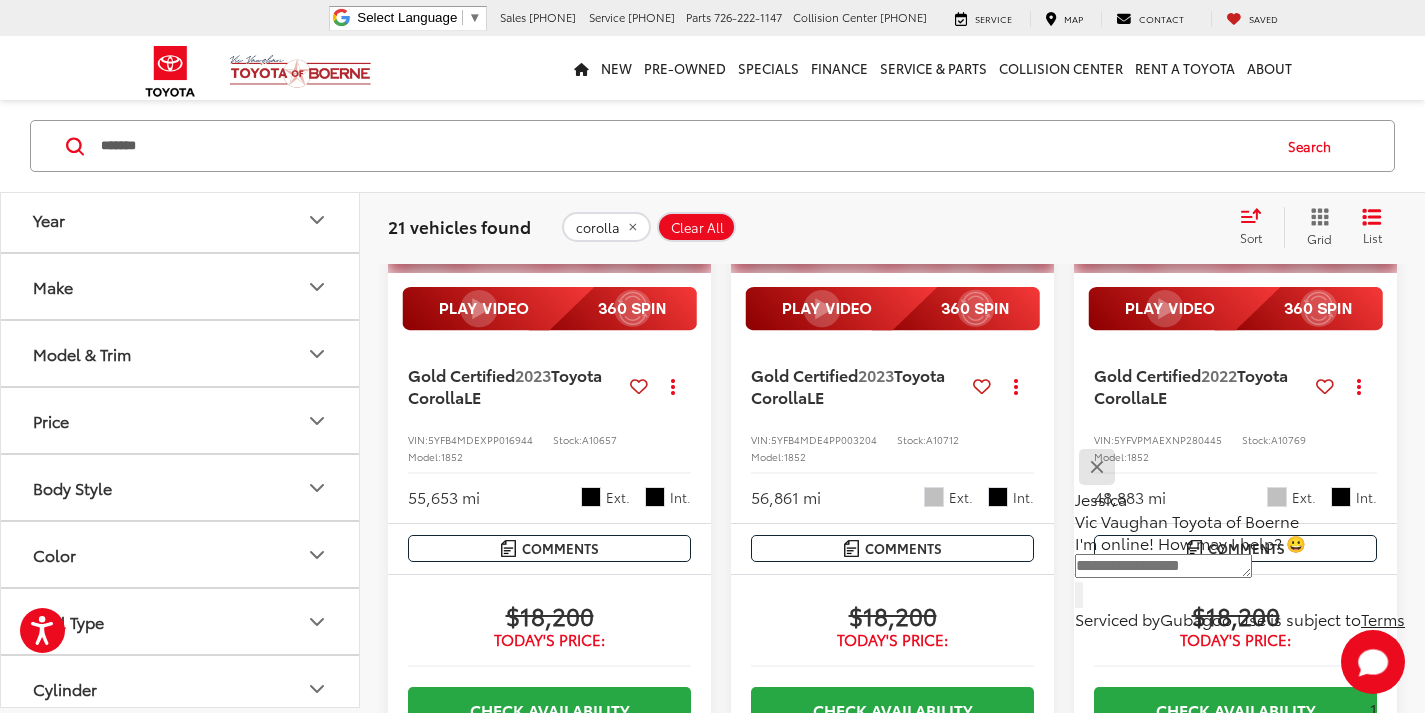 click at bounding box center [1096, 466] 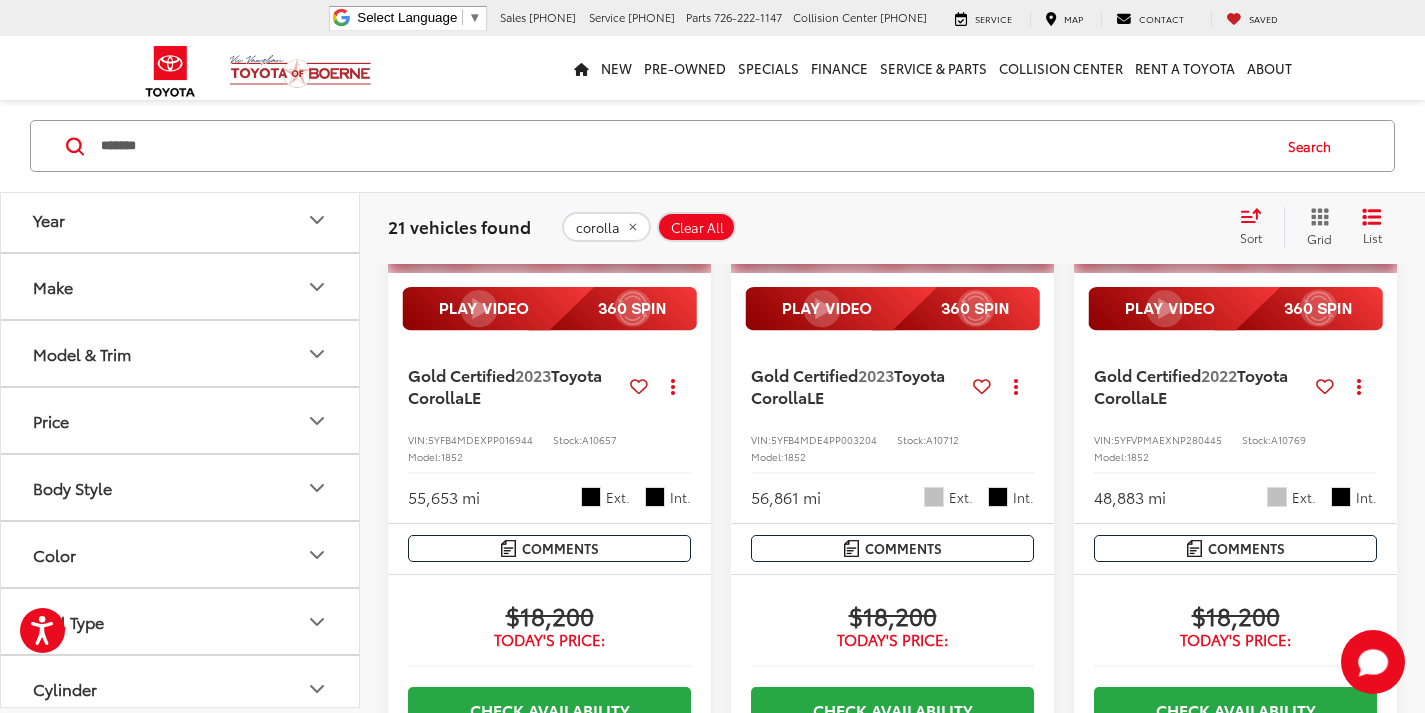 click on "*******" at bounding box center [684, 146] 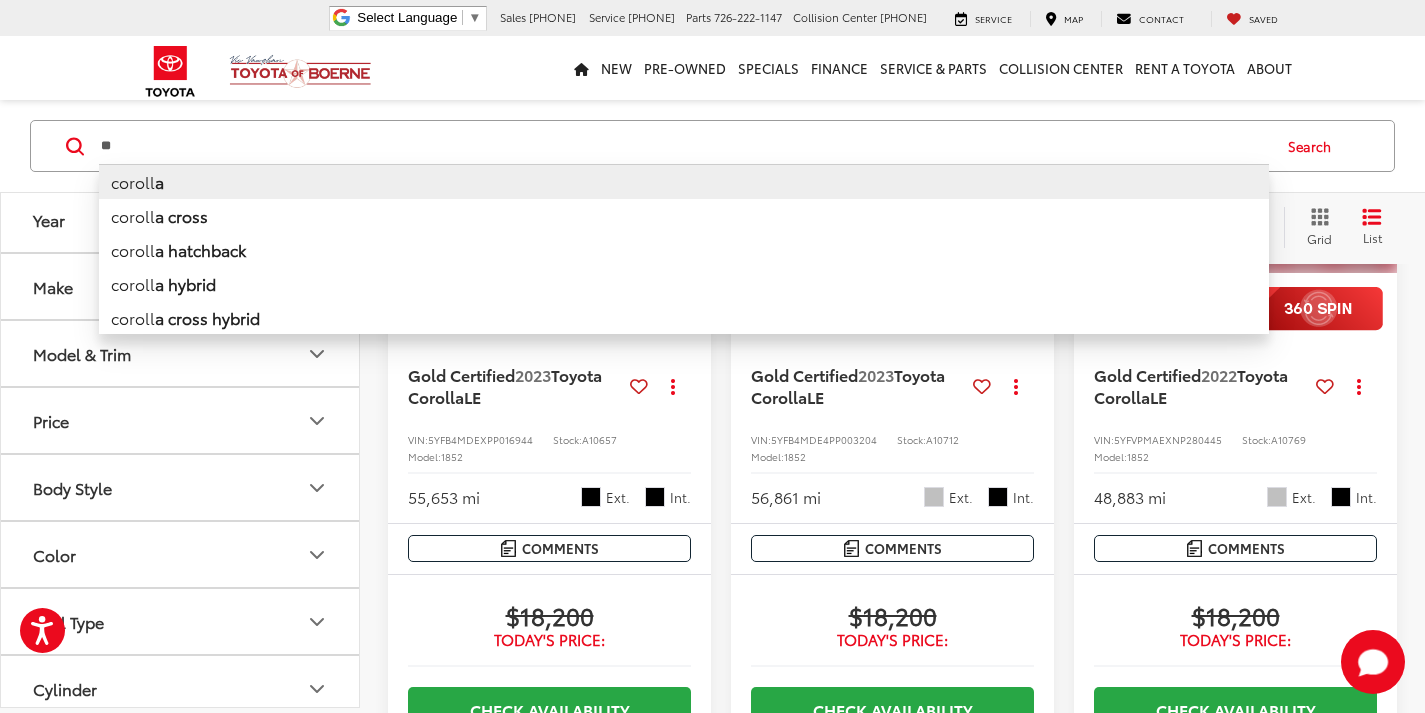 type on "*" 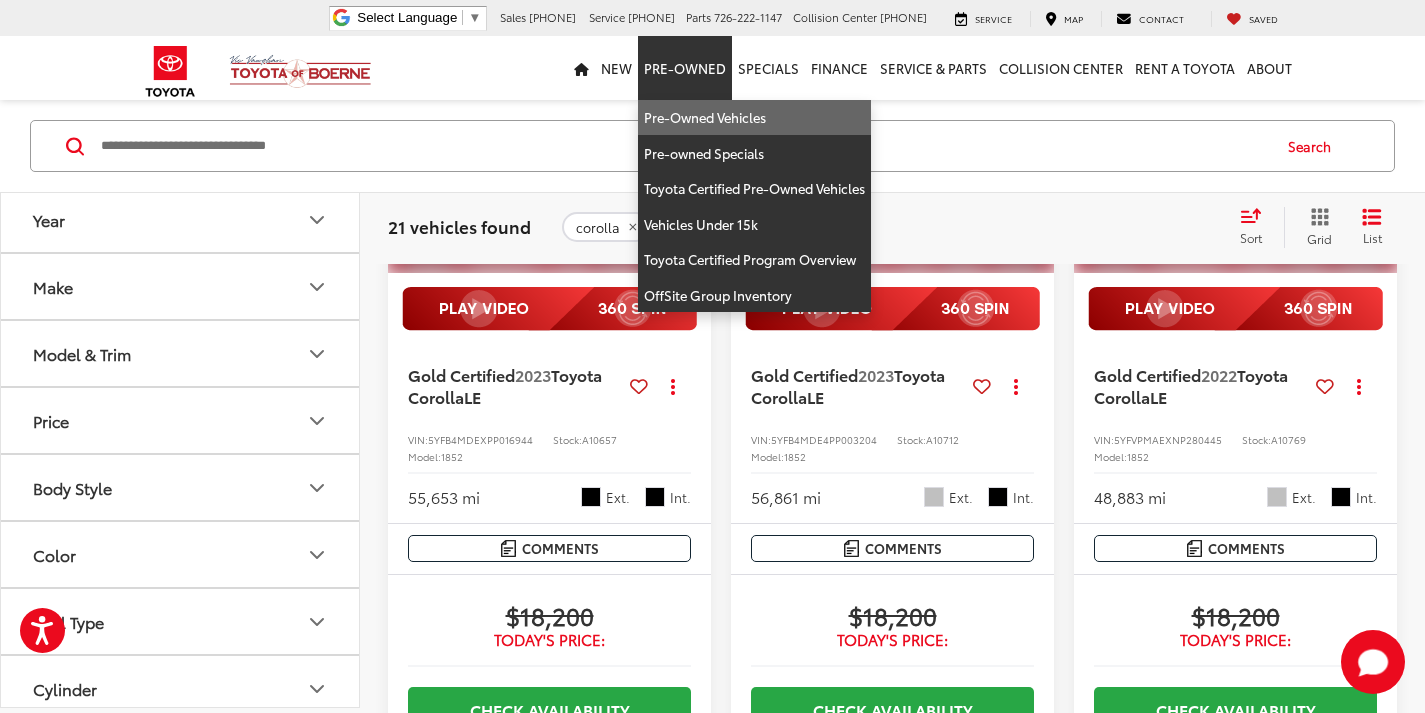 type 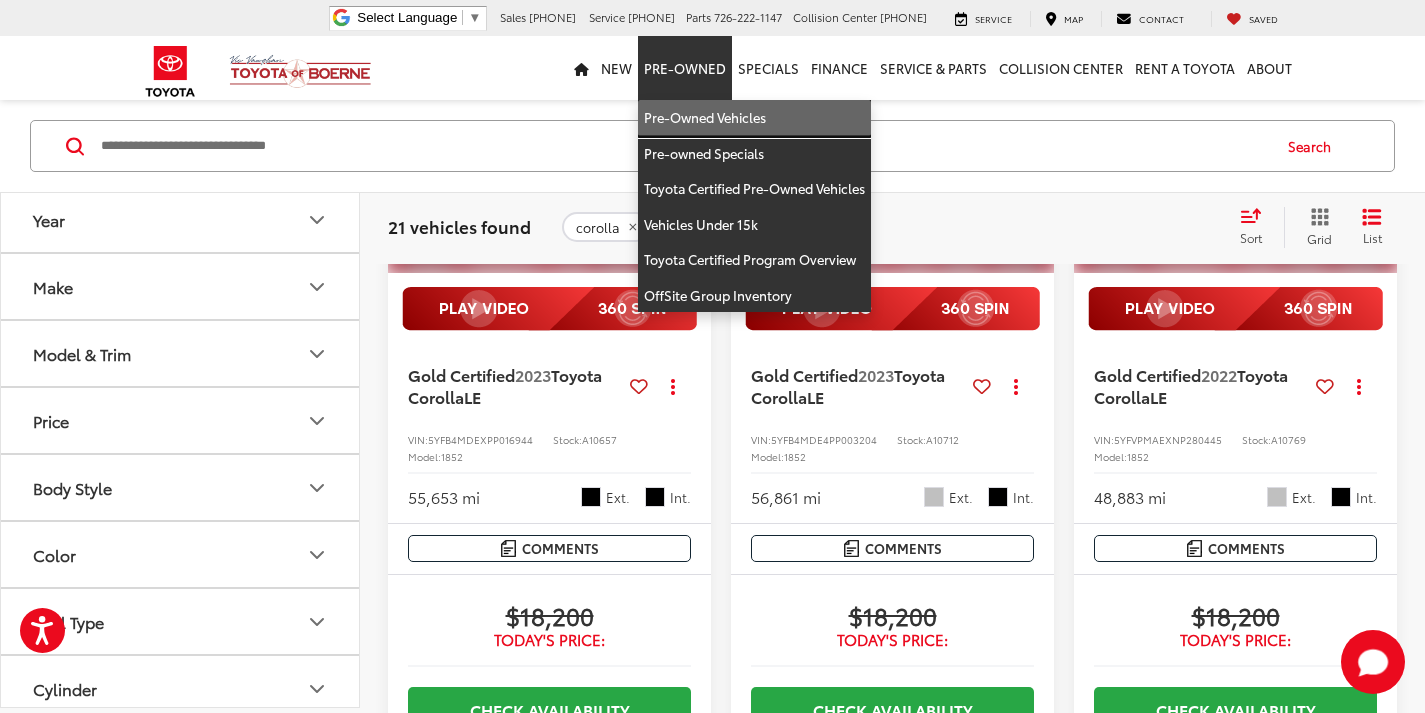 click on "Pre-Owned Vehicles" at bounding box center (754, 118) 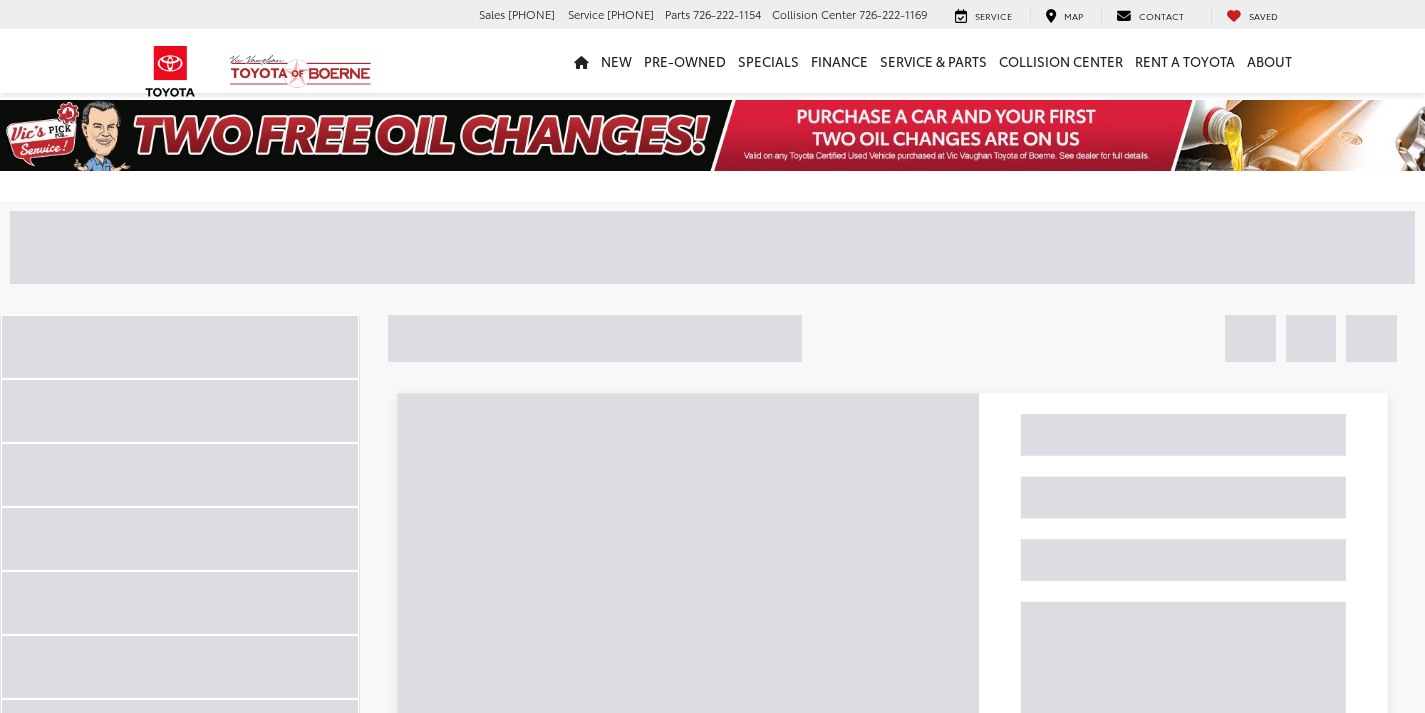 scroll, scrollTop: 0, scrollLeft: 0, axis: both 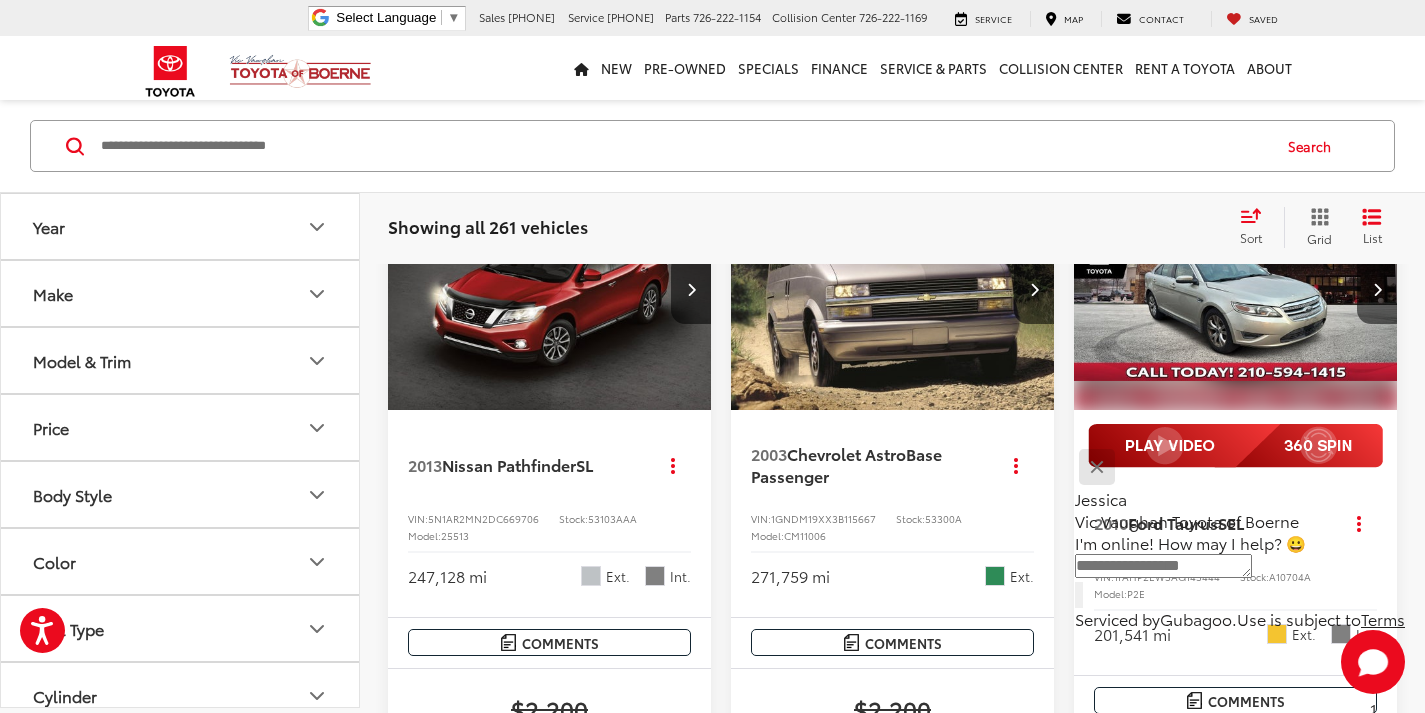 click at bounding box center (1096, 466) 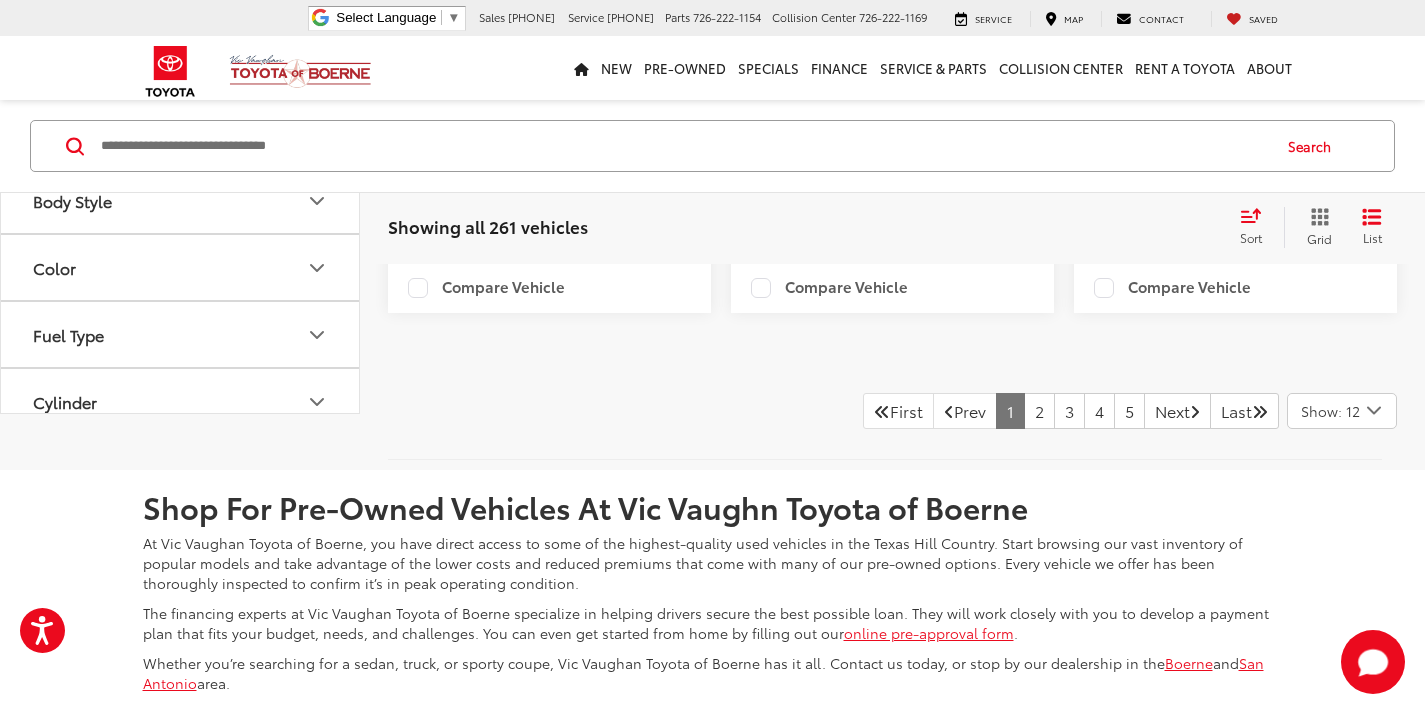 scroll, scrollTop: 4400, scrollLeft: 0, axis: vertical 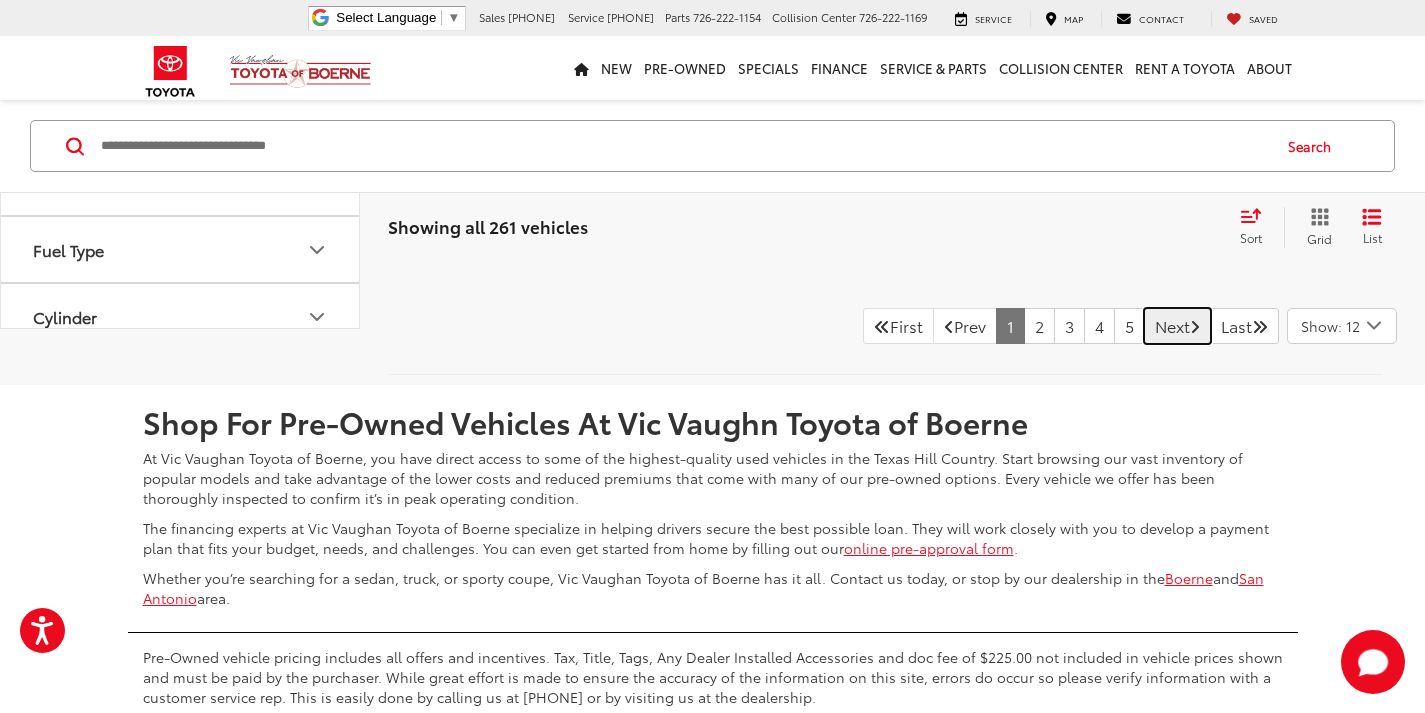 click on "Next" at bounding box center [1177, 326] 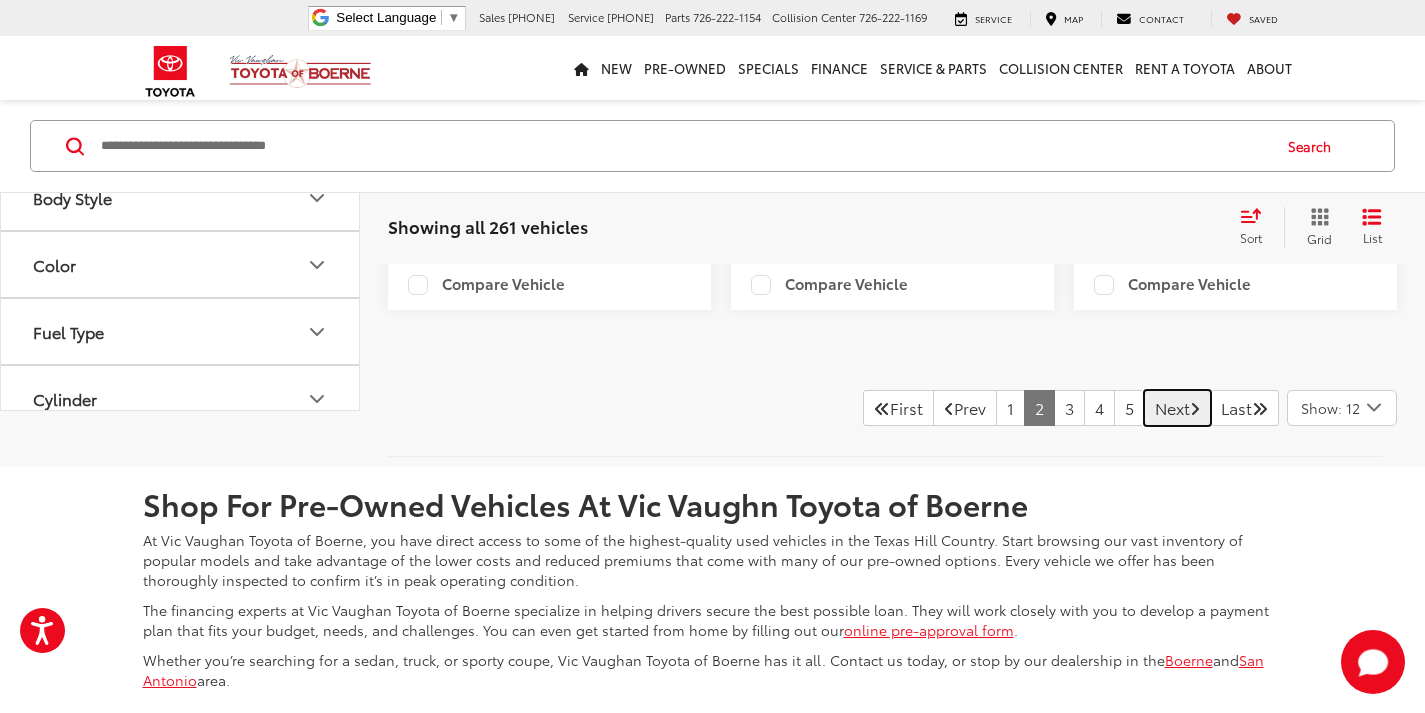 scroll, scrollTop: 4301, scrollLeft: 0, axis: vertical 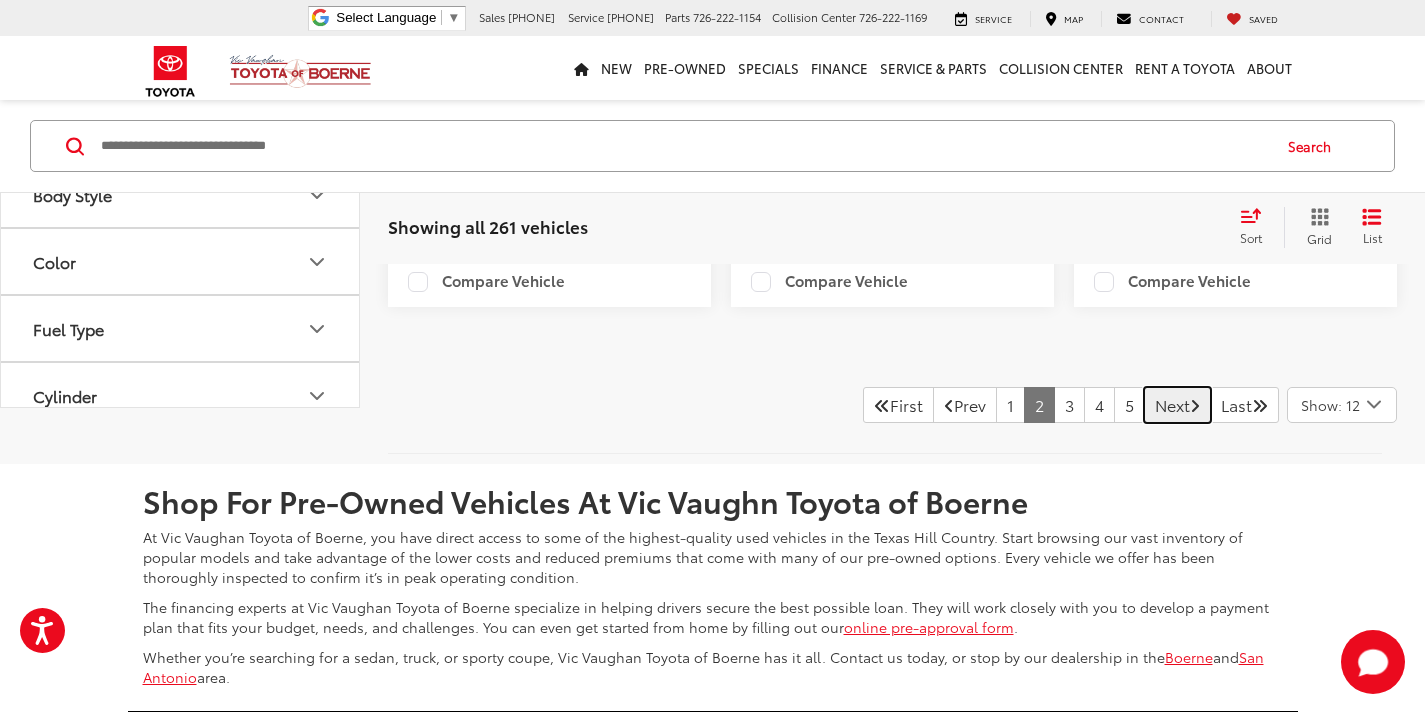 click on "Next" at bounding box center (1177, 405) 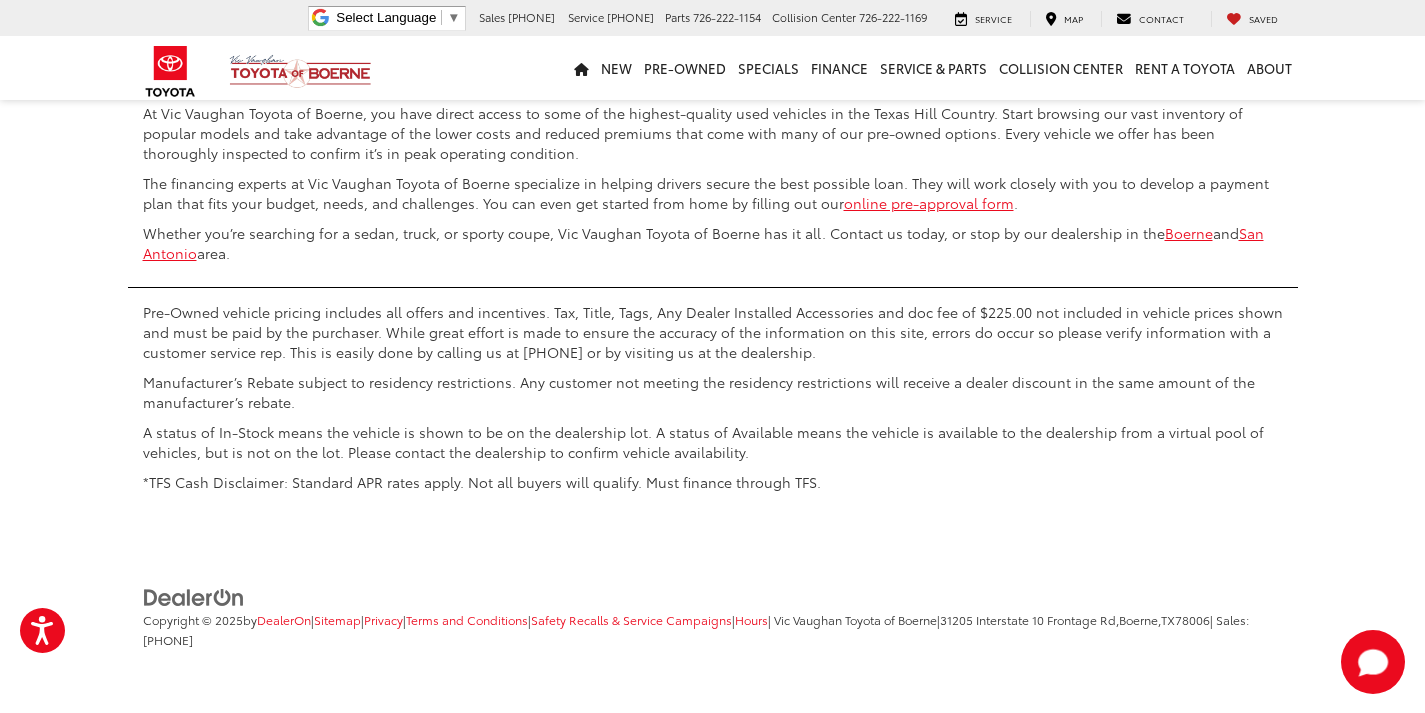 scroll, scrollTop: 4501, scrollLeft: 0, axis: vertical 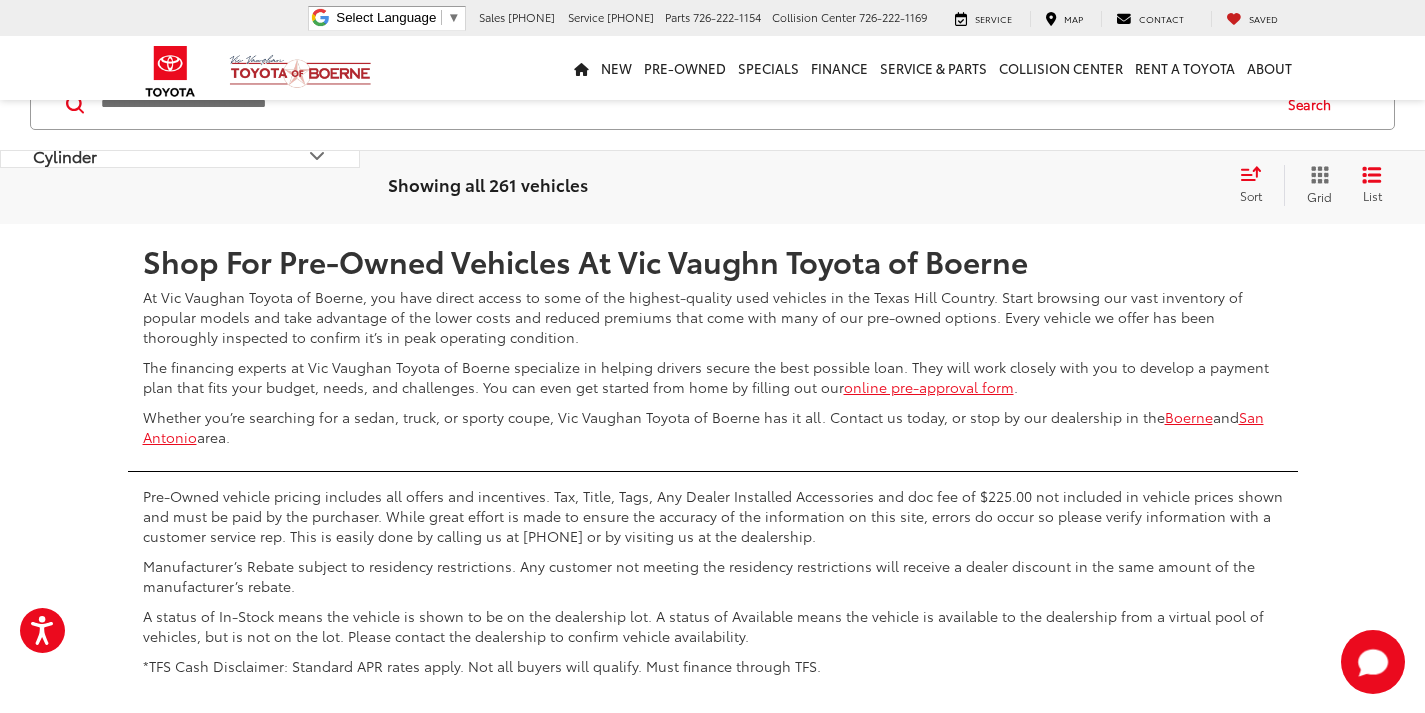 click on "Next" at bounding box center (1177, 165) 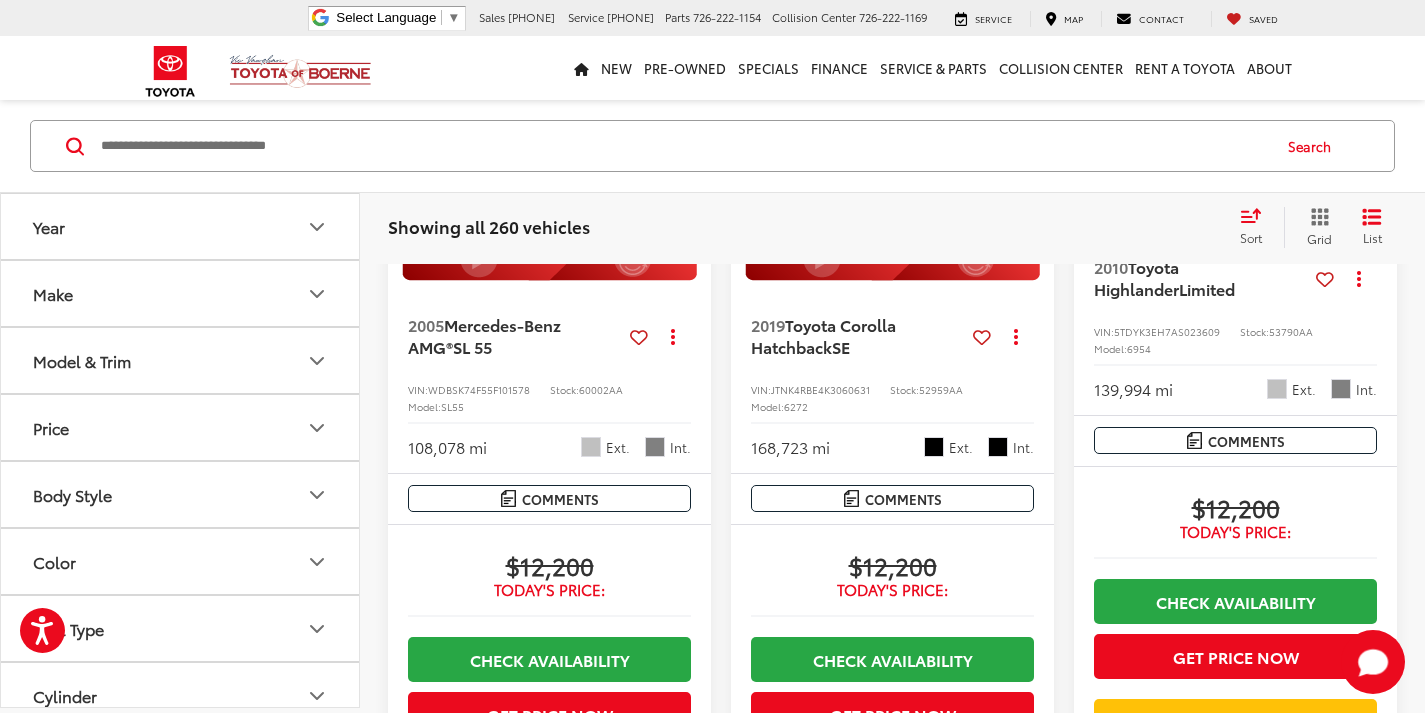 scroll, scrollTop: 301, scrollLeft: 0, axis: vertical 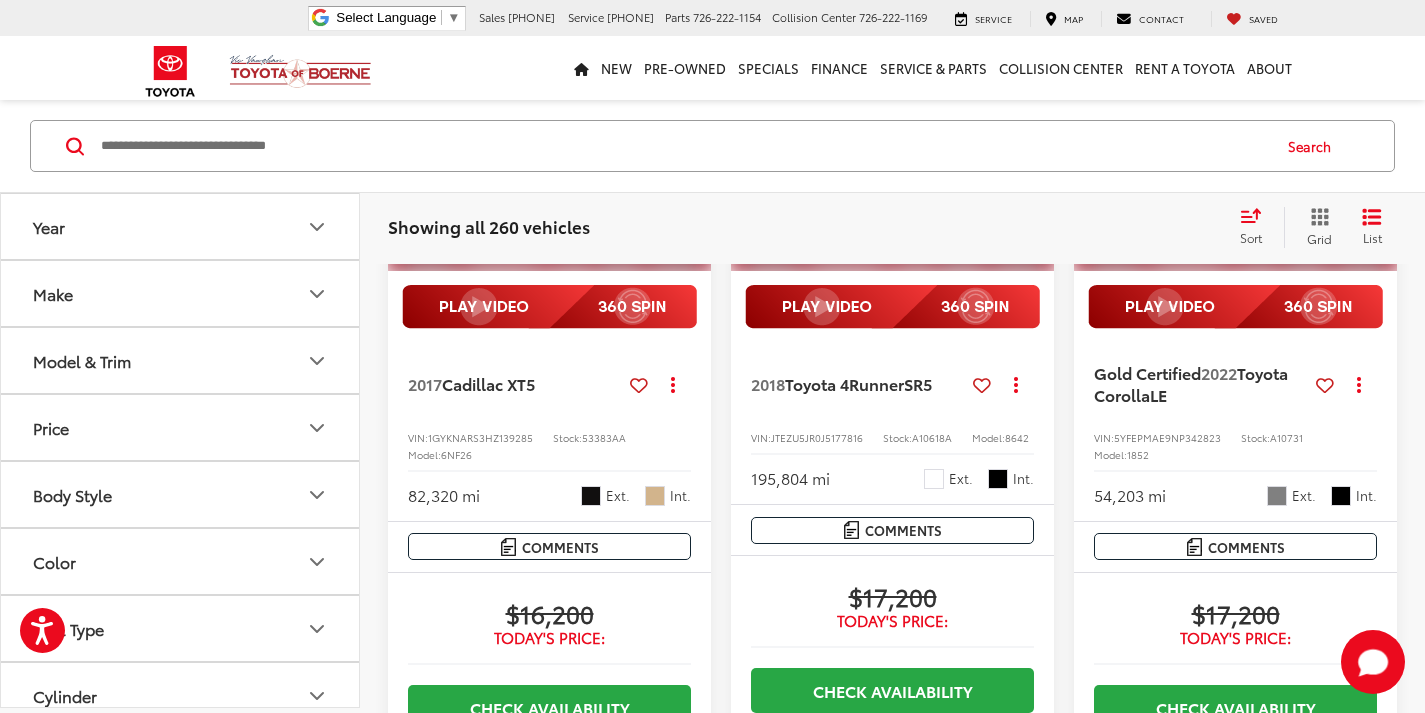 click on "2005 Mercedes-Benz AMG® SL 55
Copy Link Share Print View Details VIN:  [VIN] Stock:  60002AA Model:  SL55 108,078 mi Ext. Int. More Details Comments Dealer Comments Clean CARFAX. 2005 Mercedes-Benz SL-Class SL 55 AMG® Silver Inspected, Bluetooth®, Clean Carfax, Charcoal Leather, Navigation system: COMAND®. More...
$12,200
Today's Price:
Check Availability
Get Price Now
Value Your Trade
Compare Vehicle 2019  Toyota Corolla Hatchback  SE
Copy Link Share Print View Details VIN:  [VIN] Stock:  52959AA Model:  6272 168,723 mi Ext. Int. More Details Comments Dealer Comments 2019 Toyota Corolla Hatchback SE Black Inspected, Bluetooth®. Awards: More..." at bounding box center [892, -946] 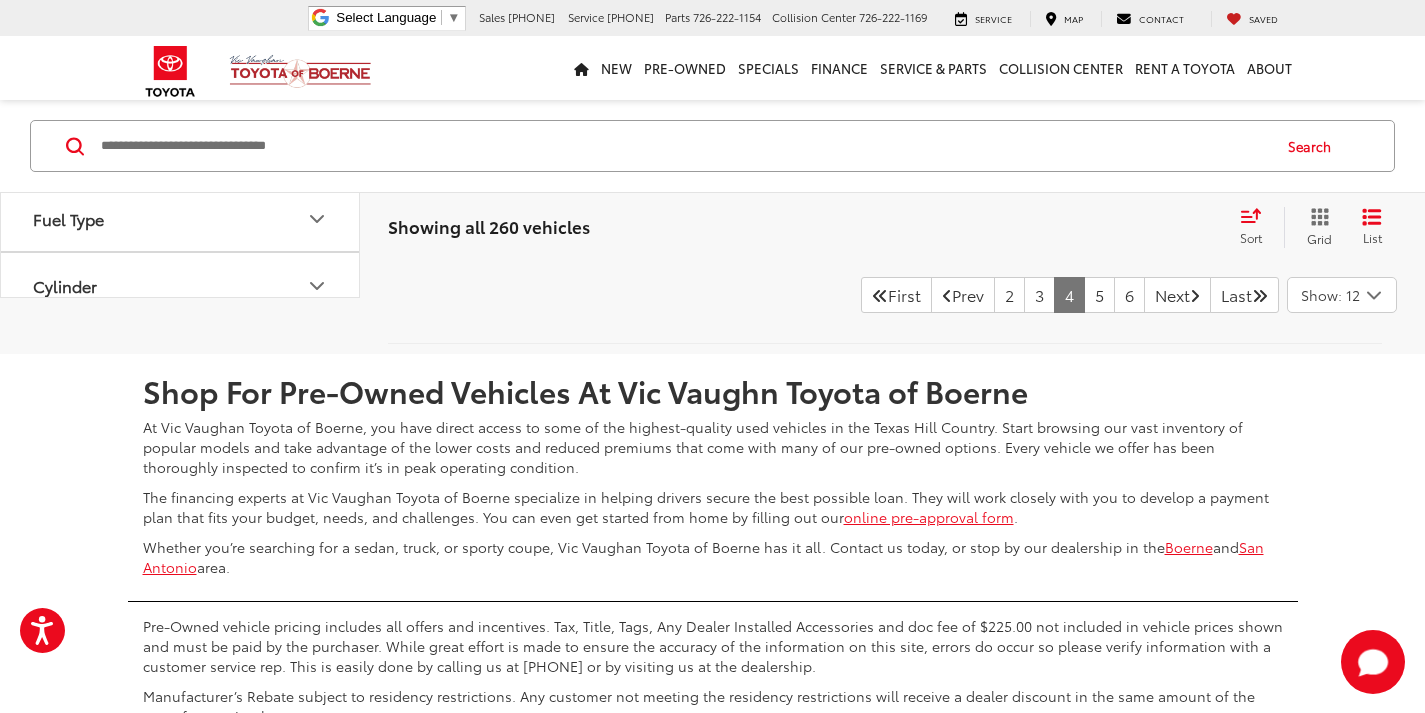 scroll, scrollTop: 4454, scrollLeft: 0, axis: vertical 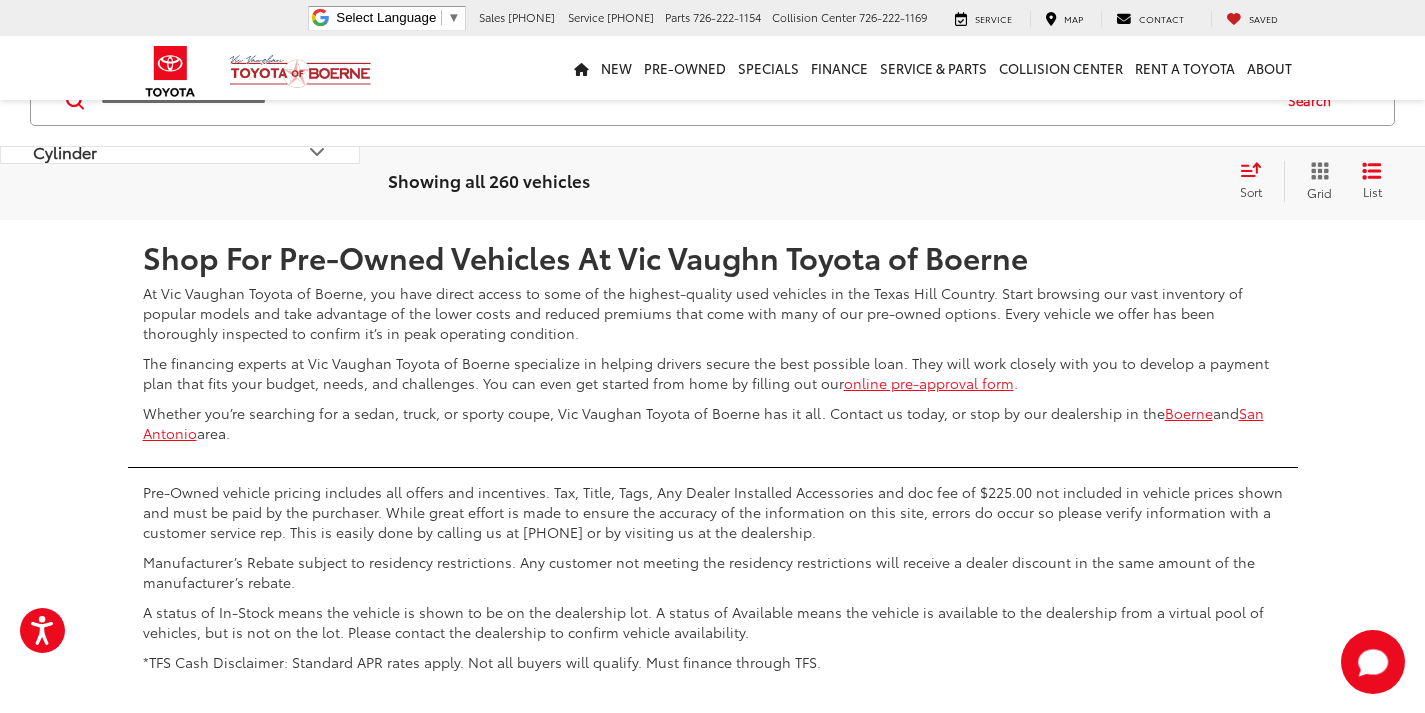 click on "Next" at bounding box center (1177, 161) 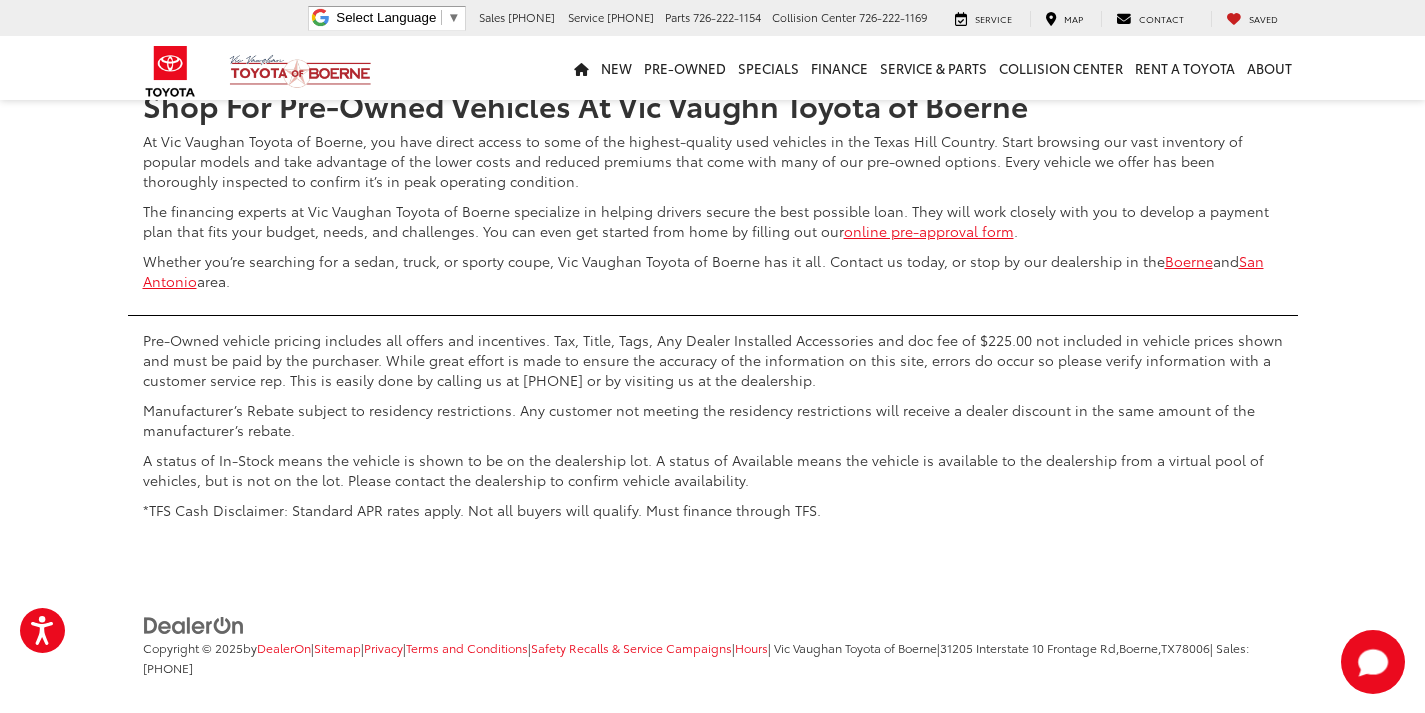 scroll, scrollTop: 4694, scrollLeft: 0, axis: vertical 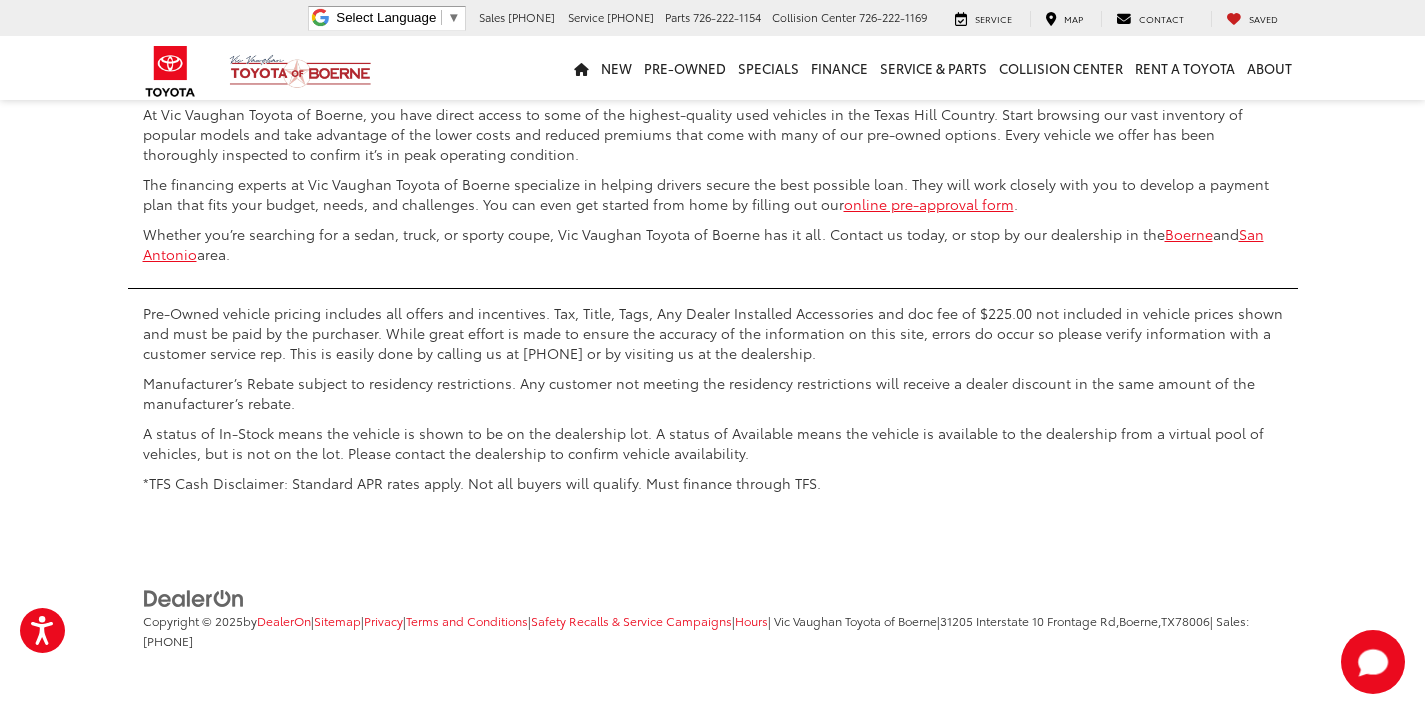click on "Next" at bounding box center [1177, -18] 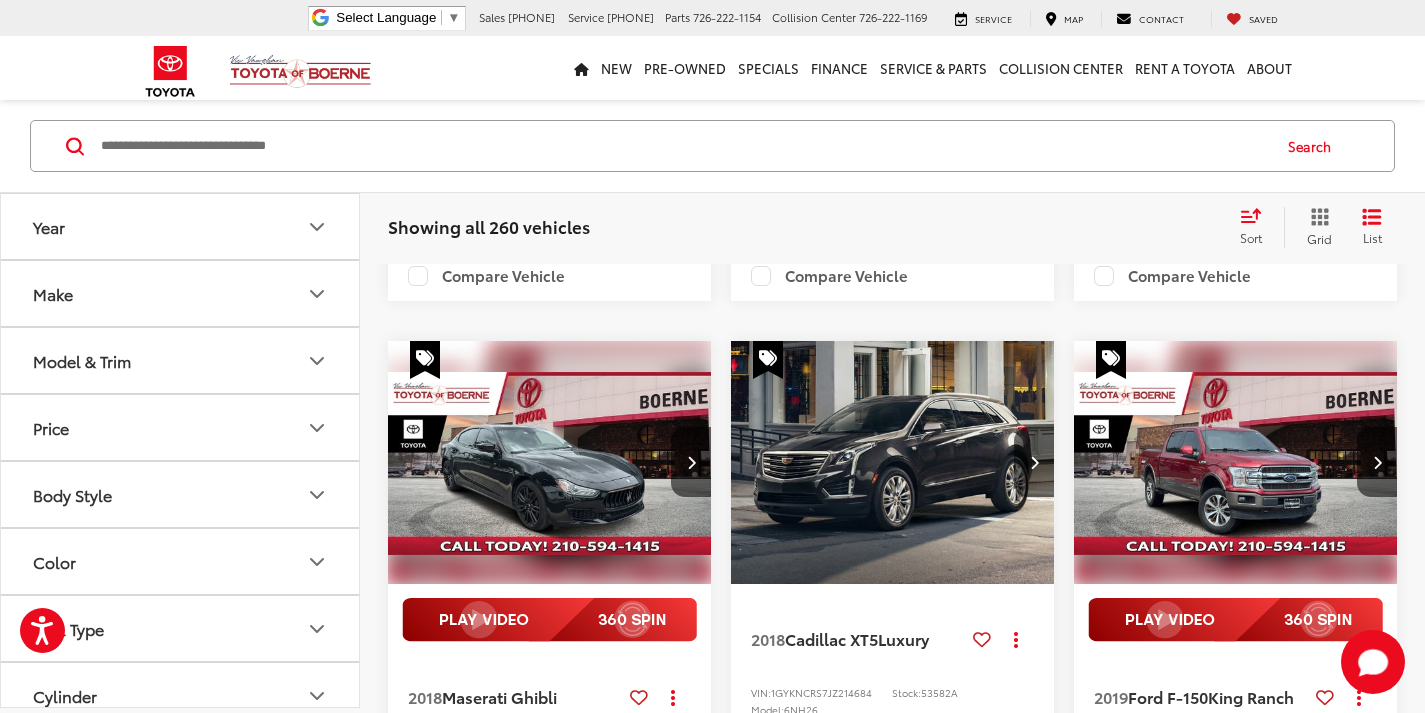 scroll, scrollTop: 1116, scrollLeft: 0, axis: vertical 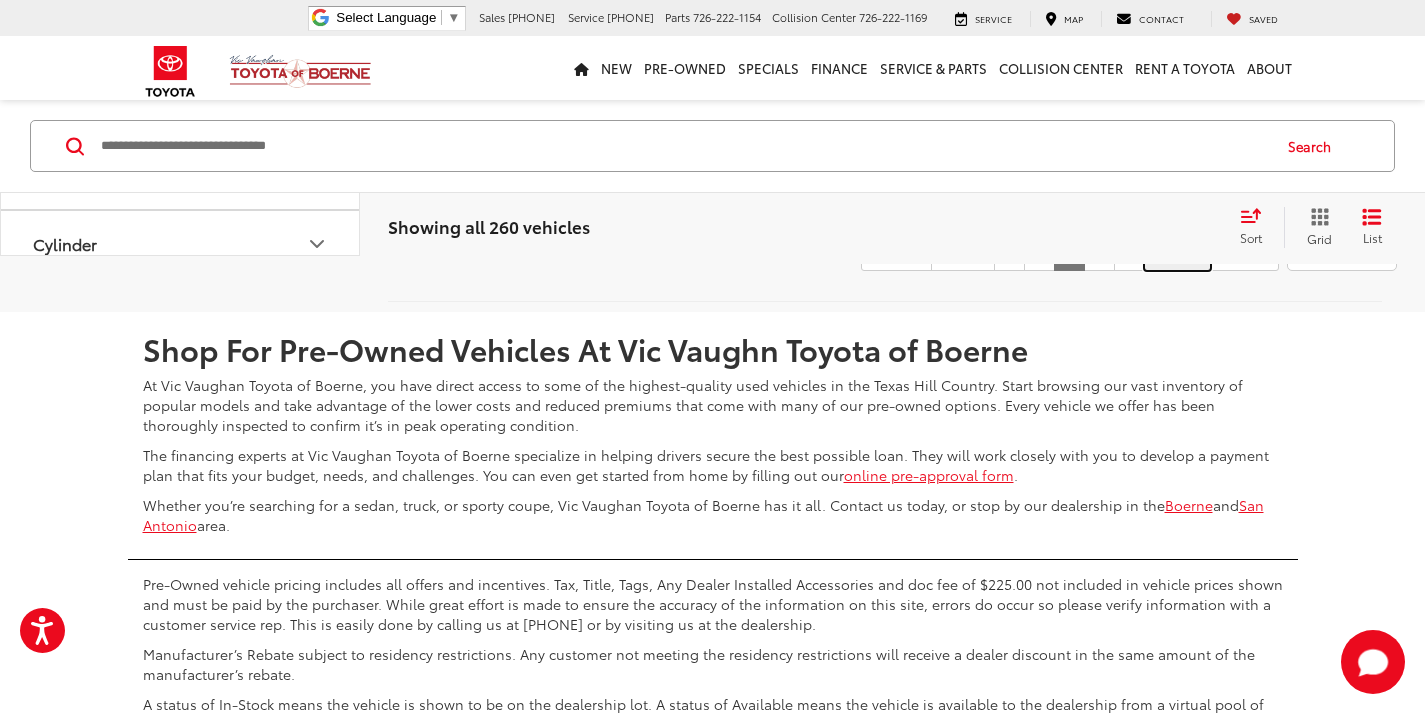 click on "Next" at bounding box center (1177, 253) 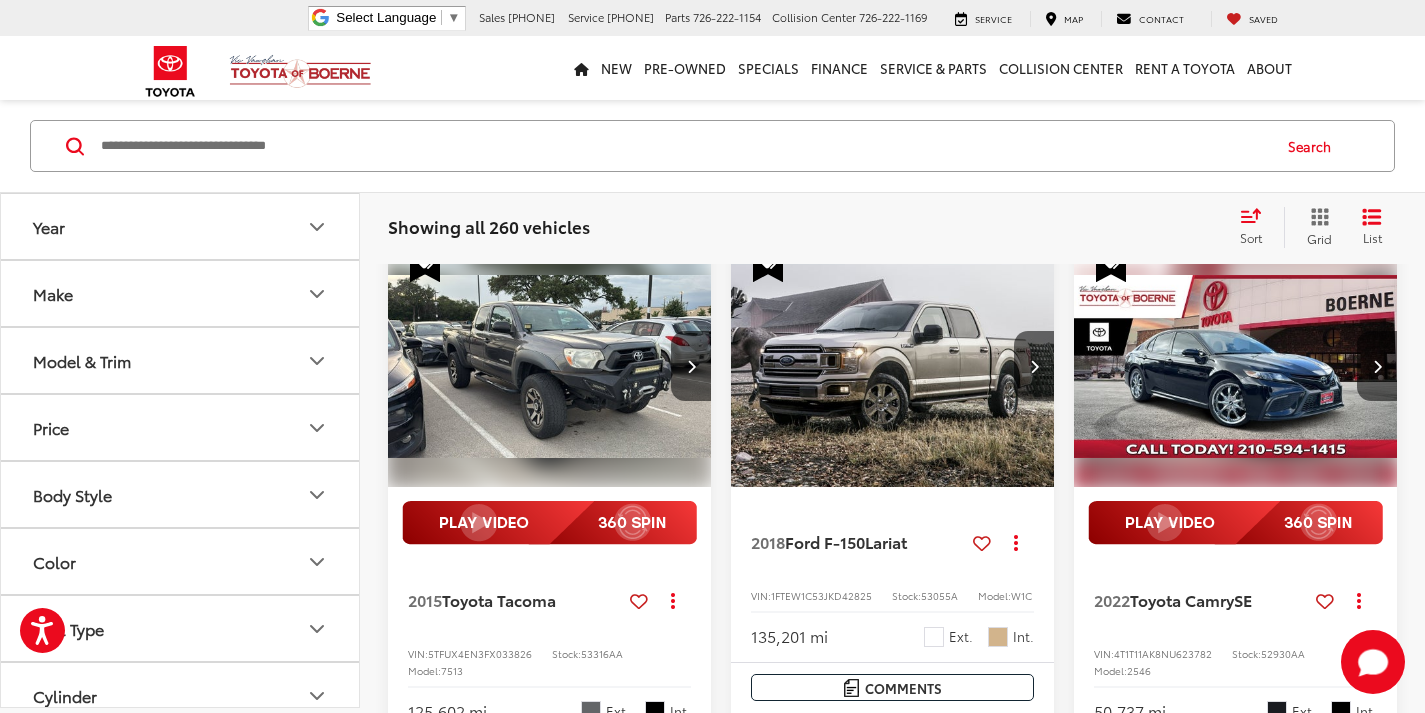 scroll, scrollTop: 141, scrollLeft: 0, axis: vertical 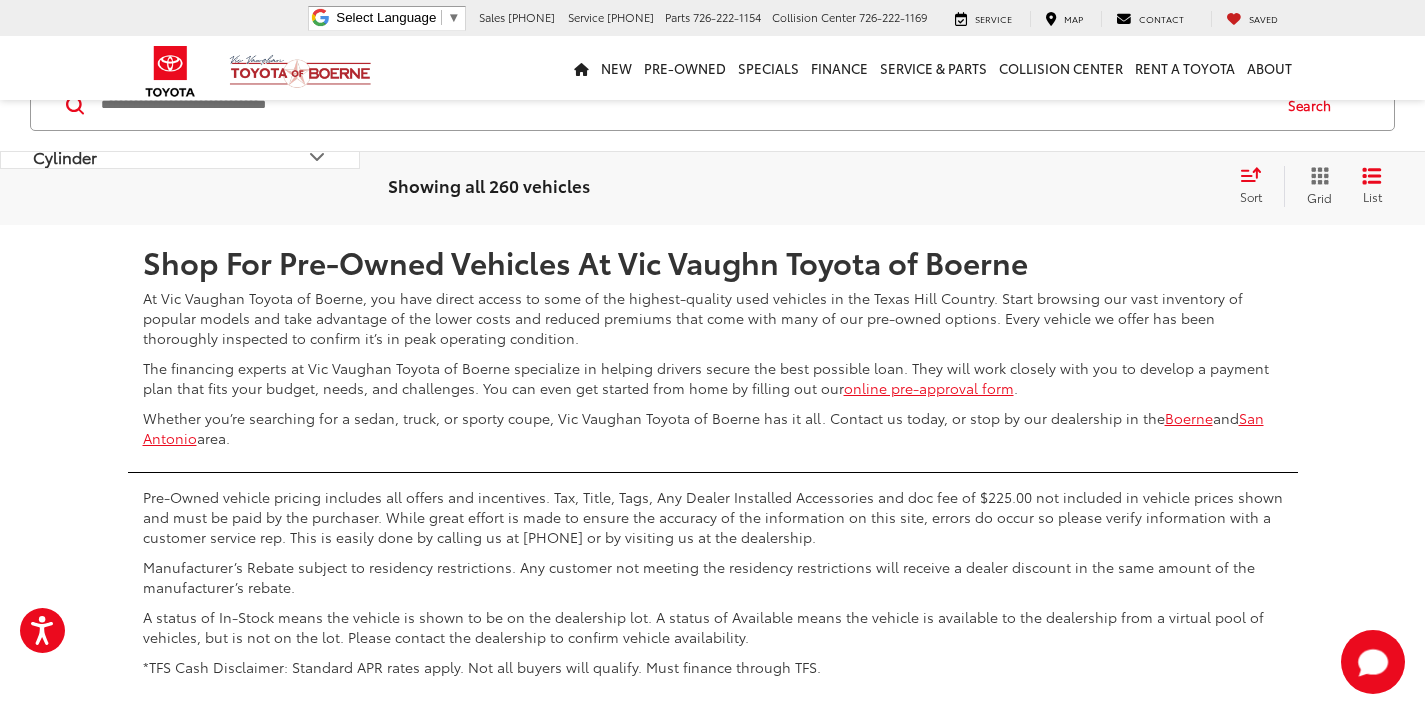 click on "Next" at bounding box center [1177, 166] 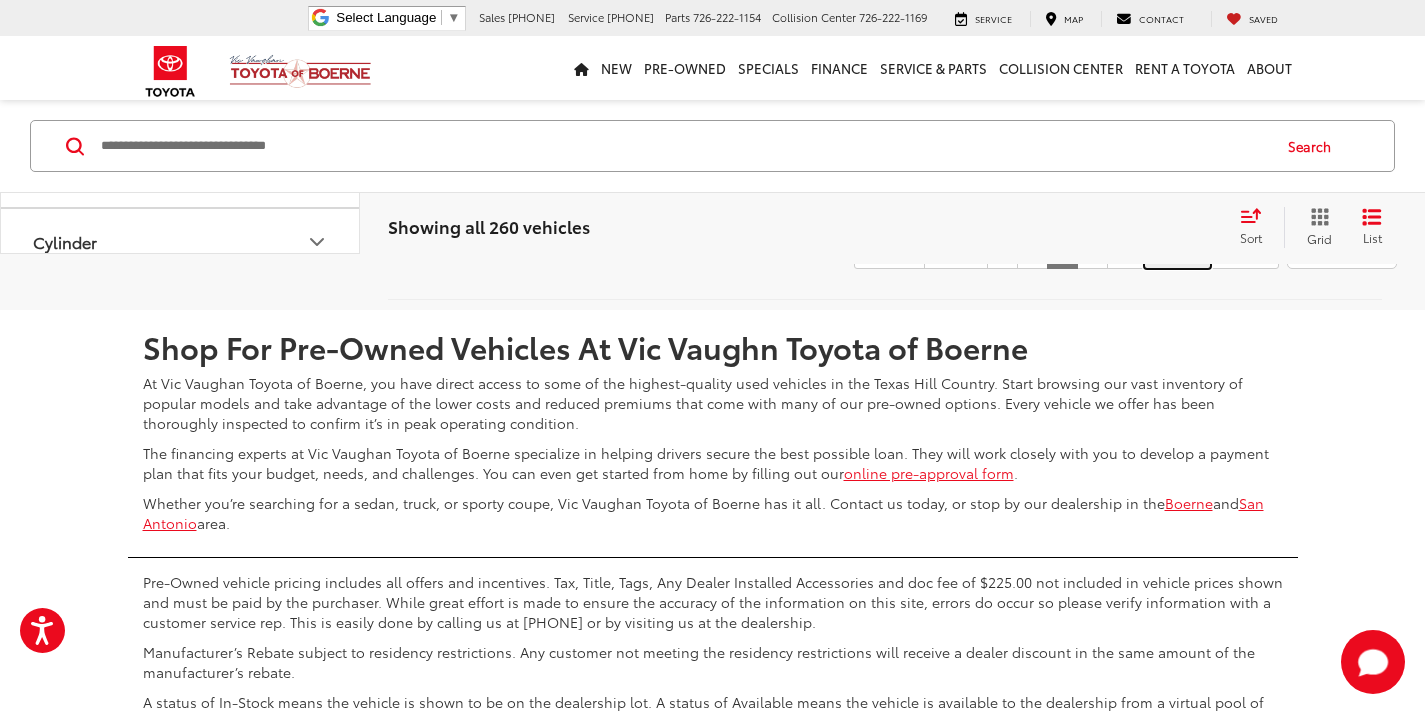 scroll, scrollTop: 4601, scrollLeft: 0, axis: vertical 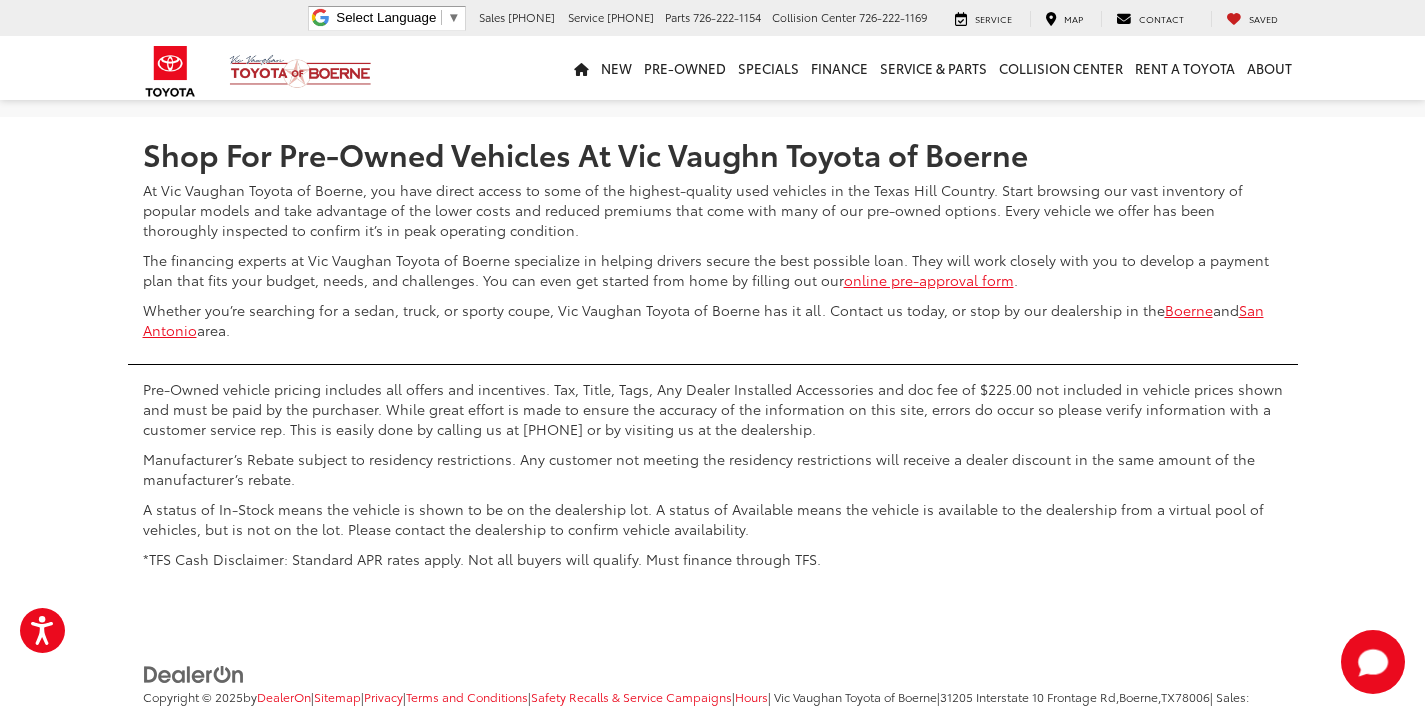 click on "Next" at bounding box center (1177, 58) 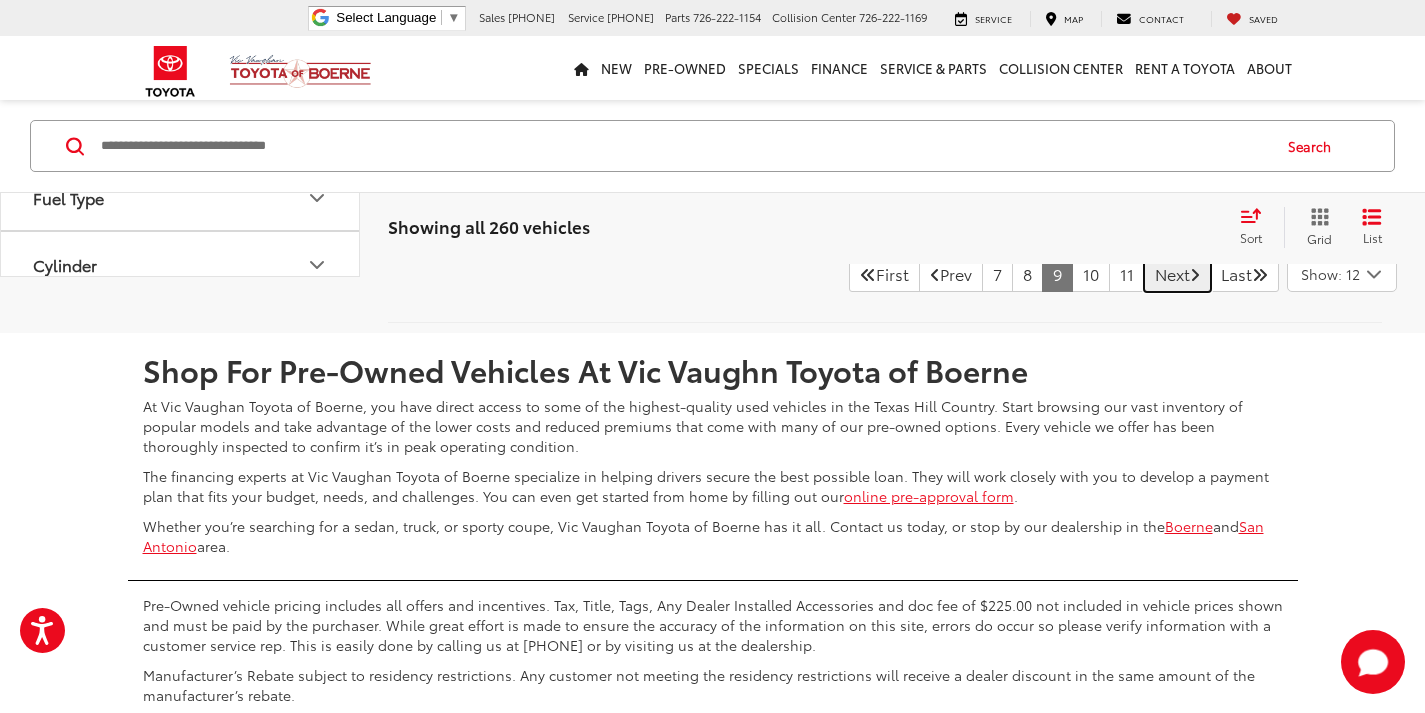scroll, scrollTop: 4401, scrollLeft: 0, axis: vertical 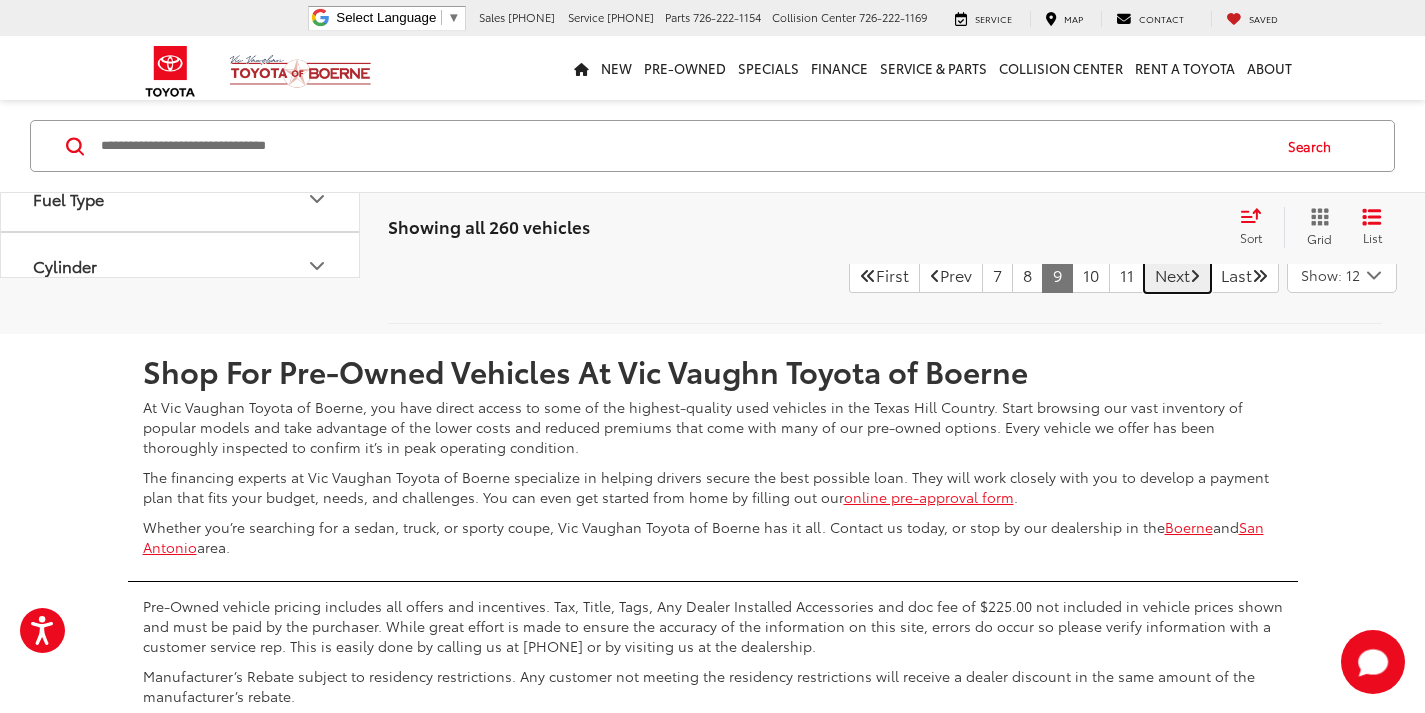 click on "Next" at bounding box center (1177, 275) 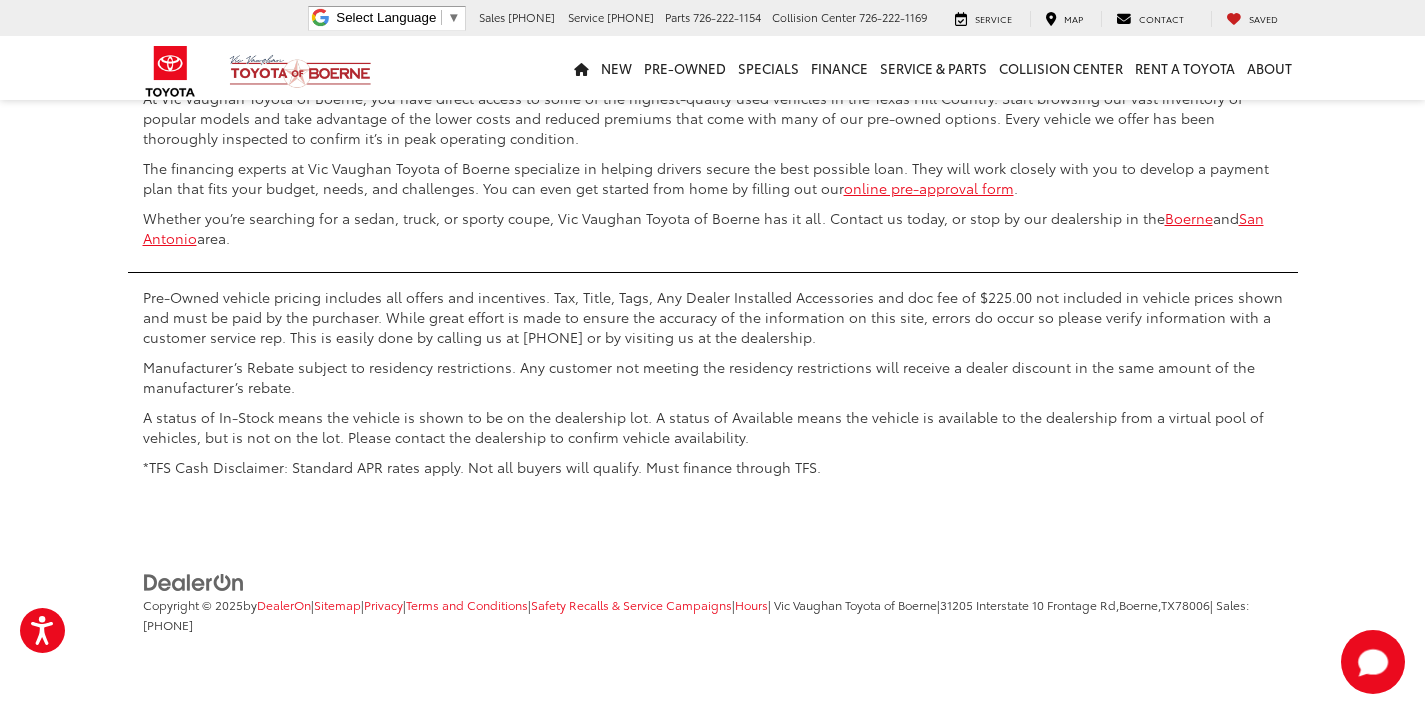 scroll, scrollTop: 4501, scrollLeft: 0, axis: vertical 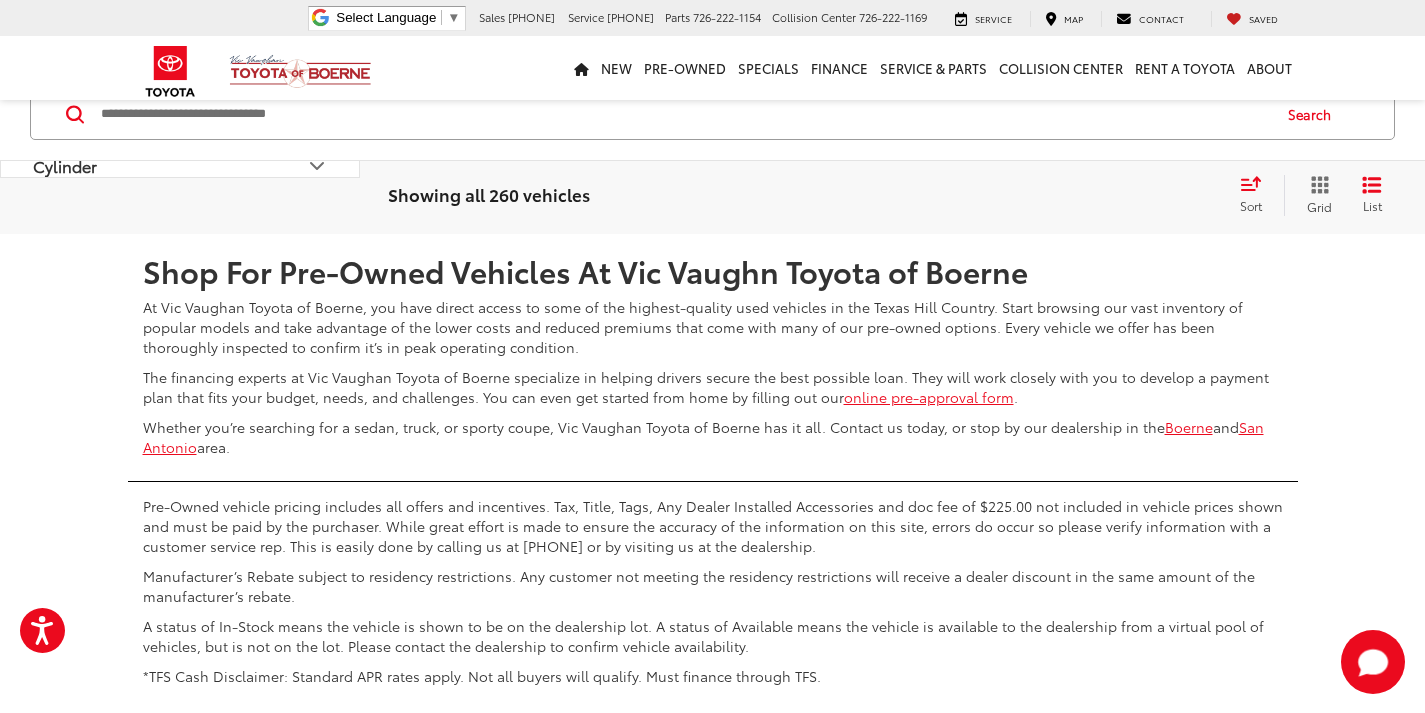 click on "Next" at bounding box center (1177, 175) 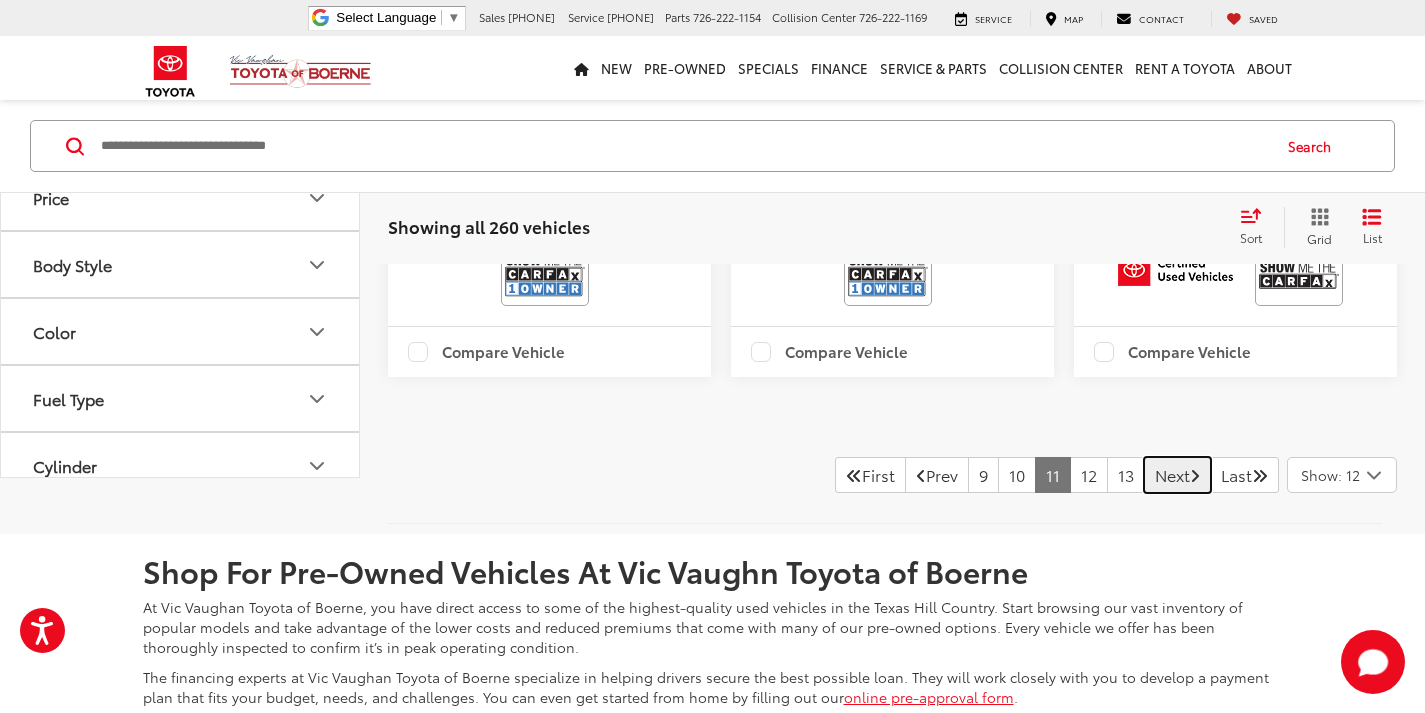 scroll, scrollTop: 4401, scrollLeft: 0, axis: vertical 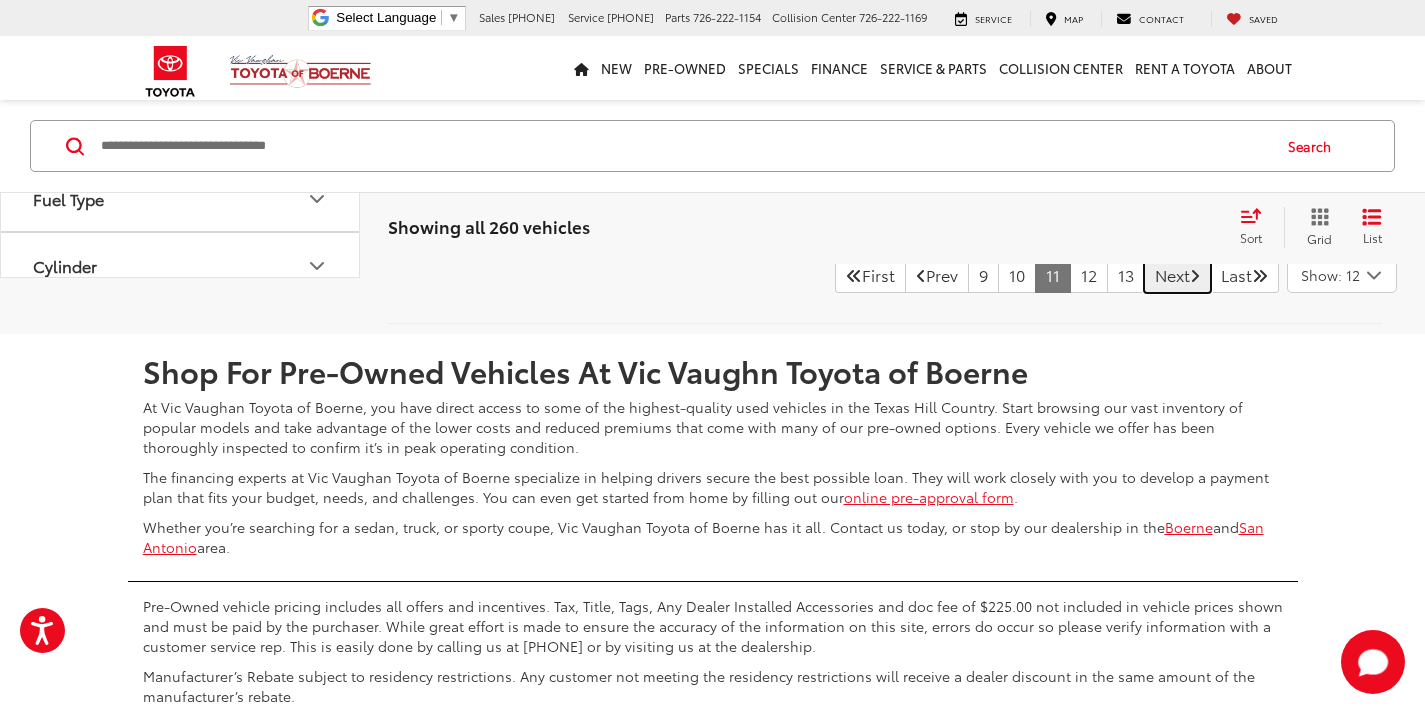 click on "Next" at bounding box center [1177, 275] 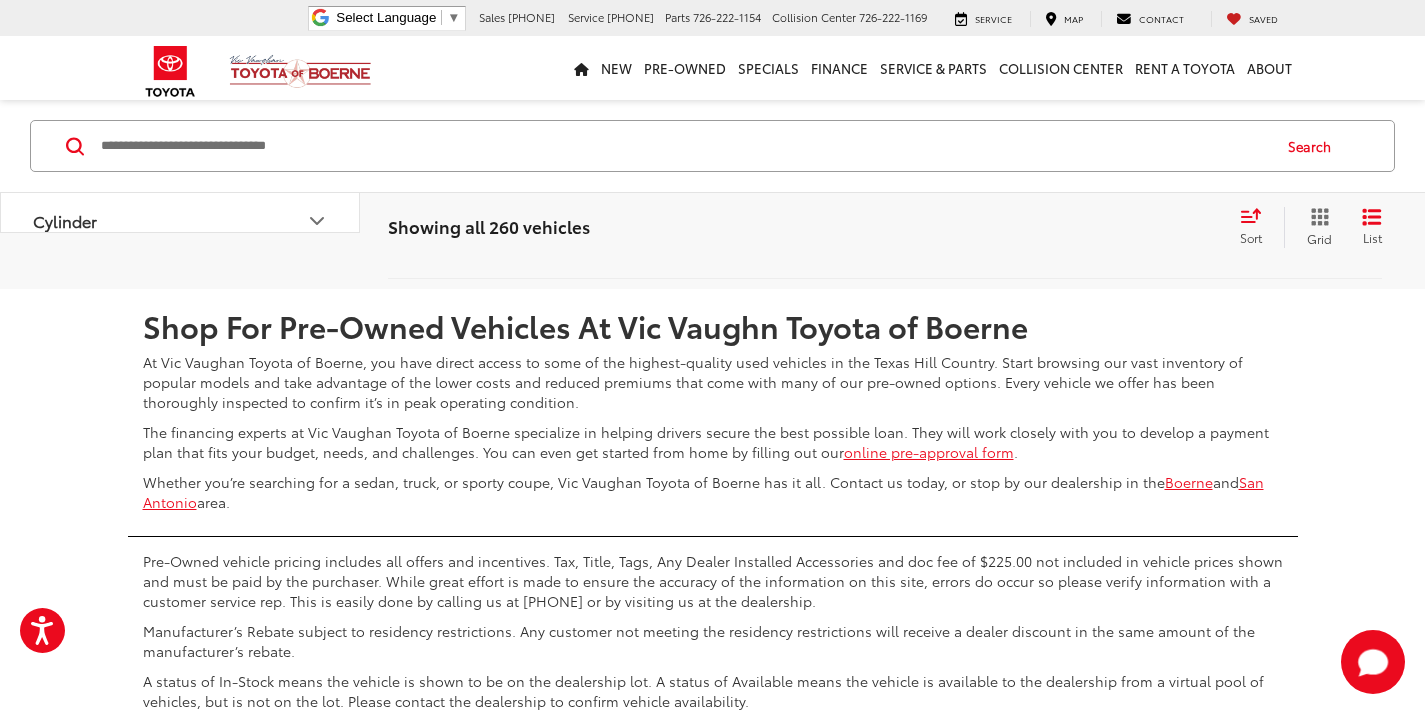 scroll, scrollTop: 4601, scrollLeft: 0, axis: vertical 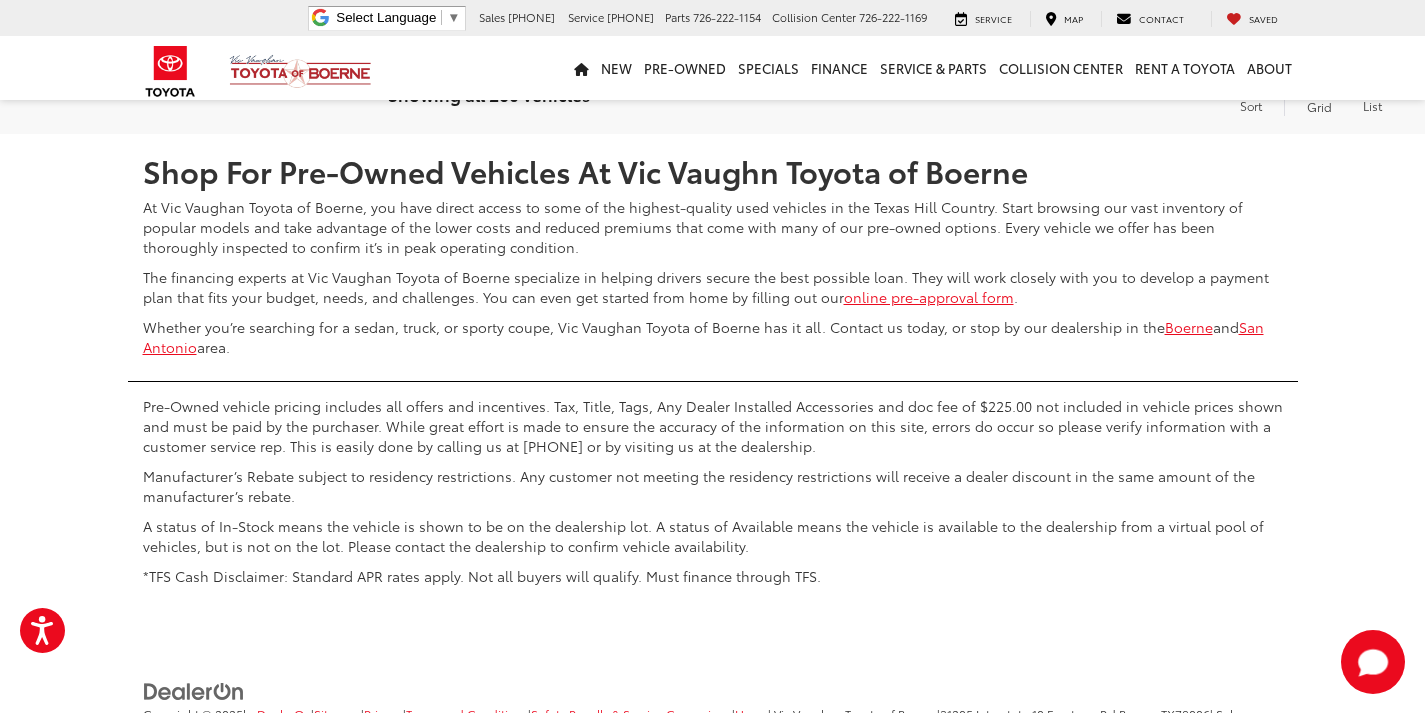 click on "Next" at bounding box center [1177, 75] 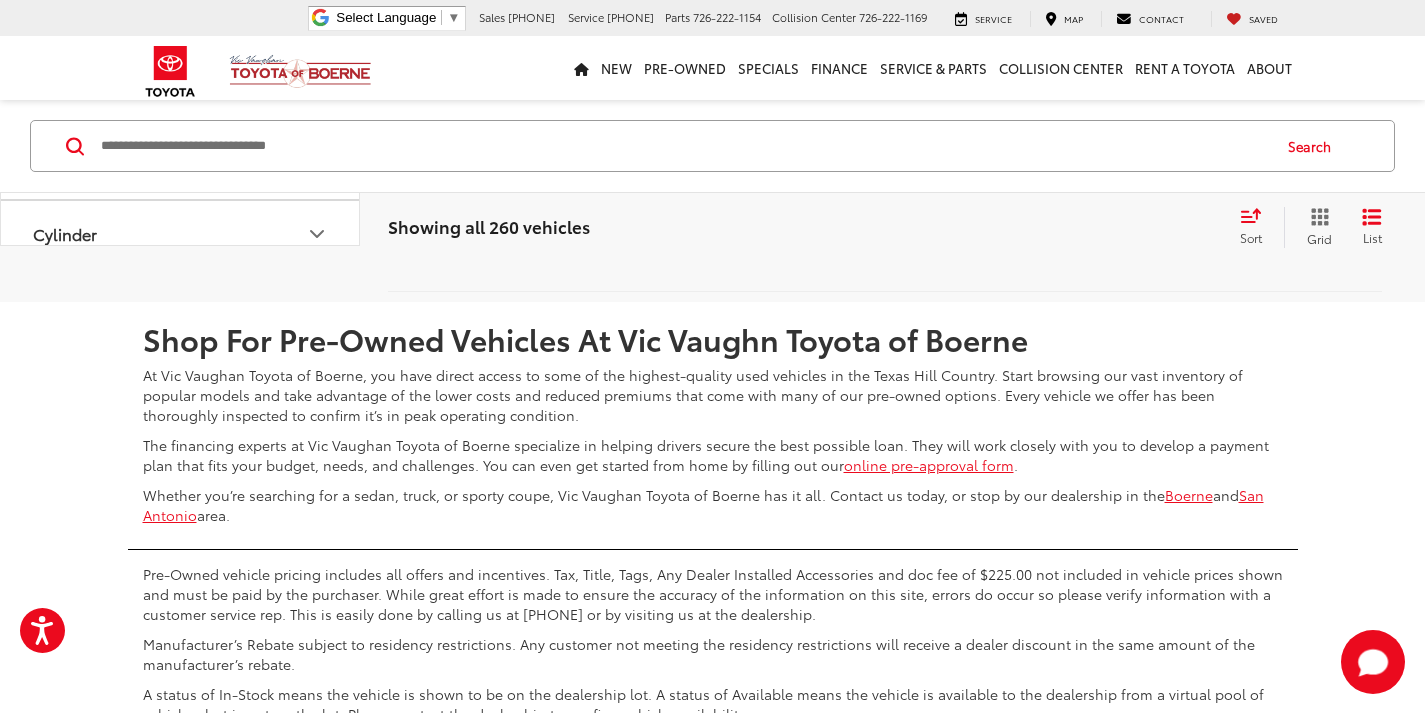 scroll, scrollTop: 4501, scrollLeft: 0, axis: vertical 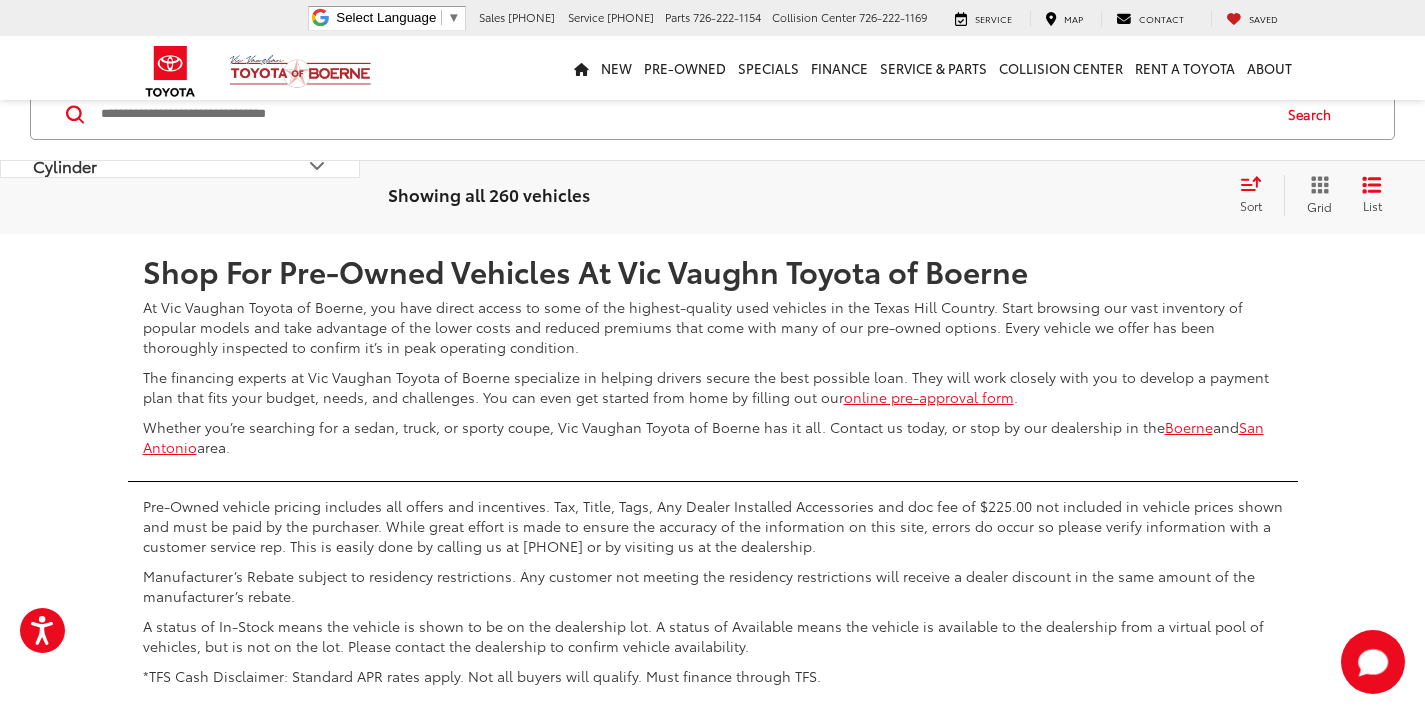 click at bounding box center [1195, 175] 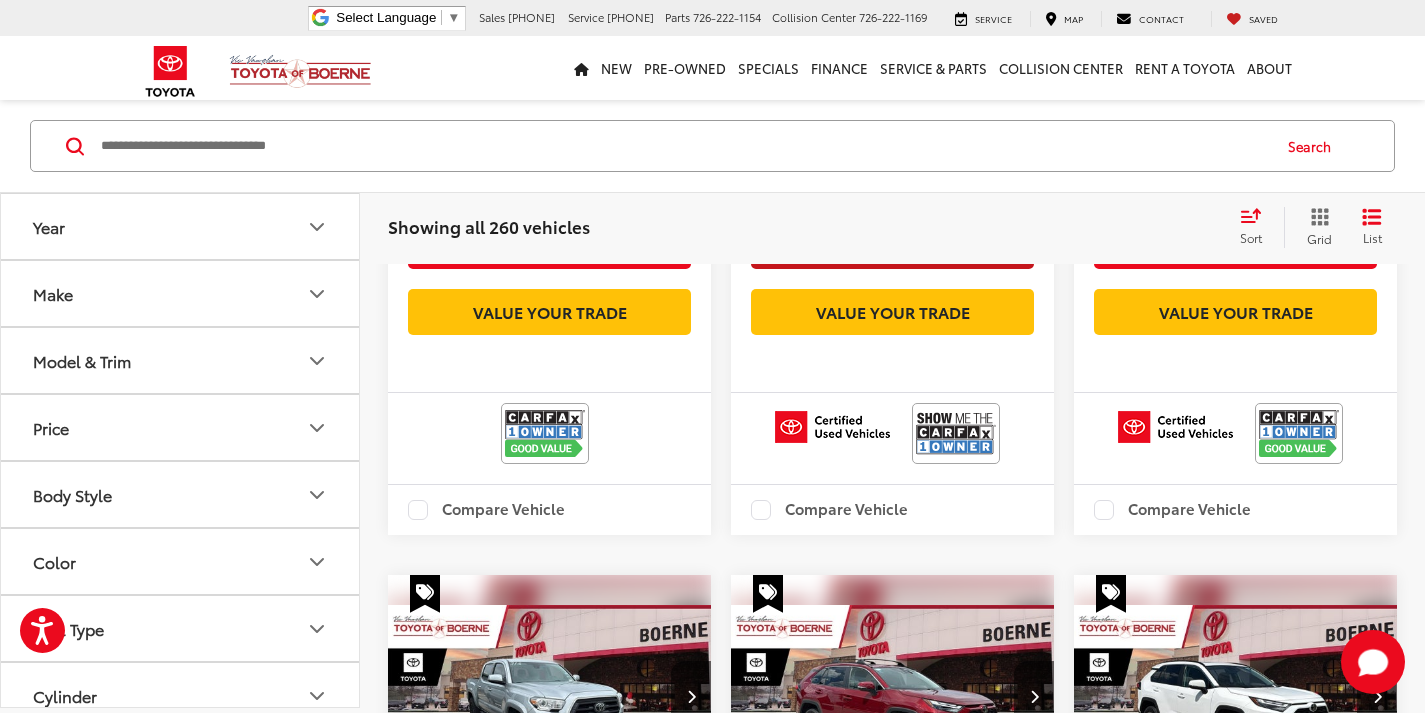 scroll, scrollTop: 2301, scrollLeft: 0, axis: vertical 